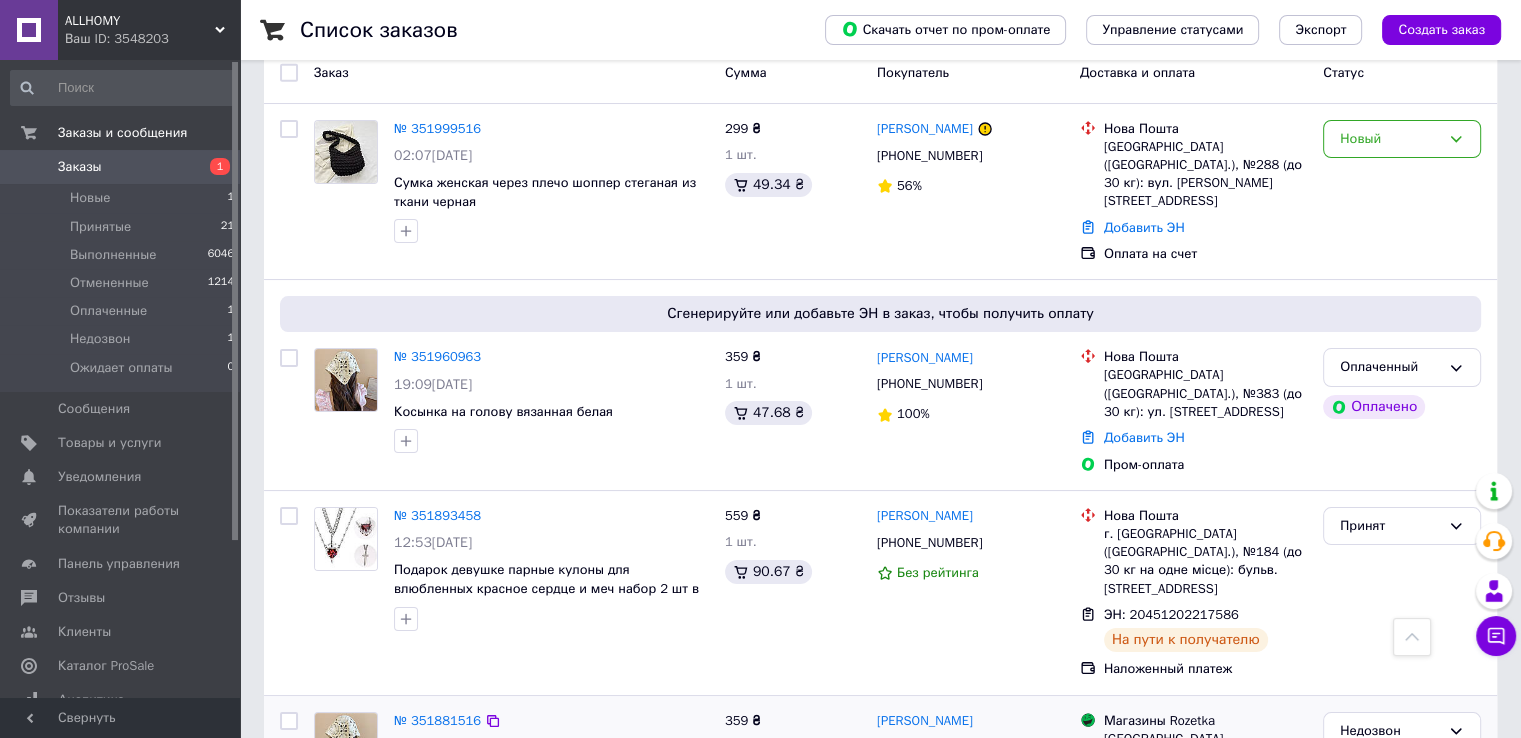 scroll, scrollTop: 100, scrollLeft: 0, axis: vertical 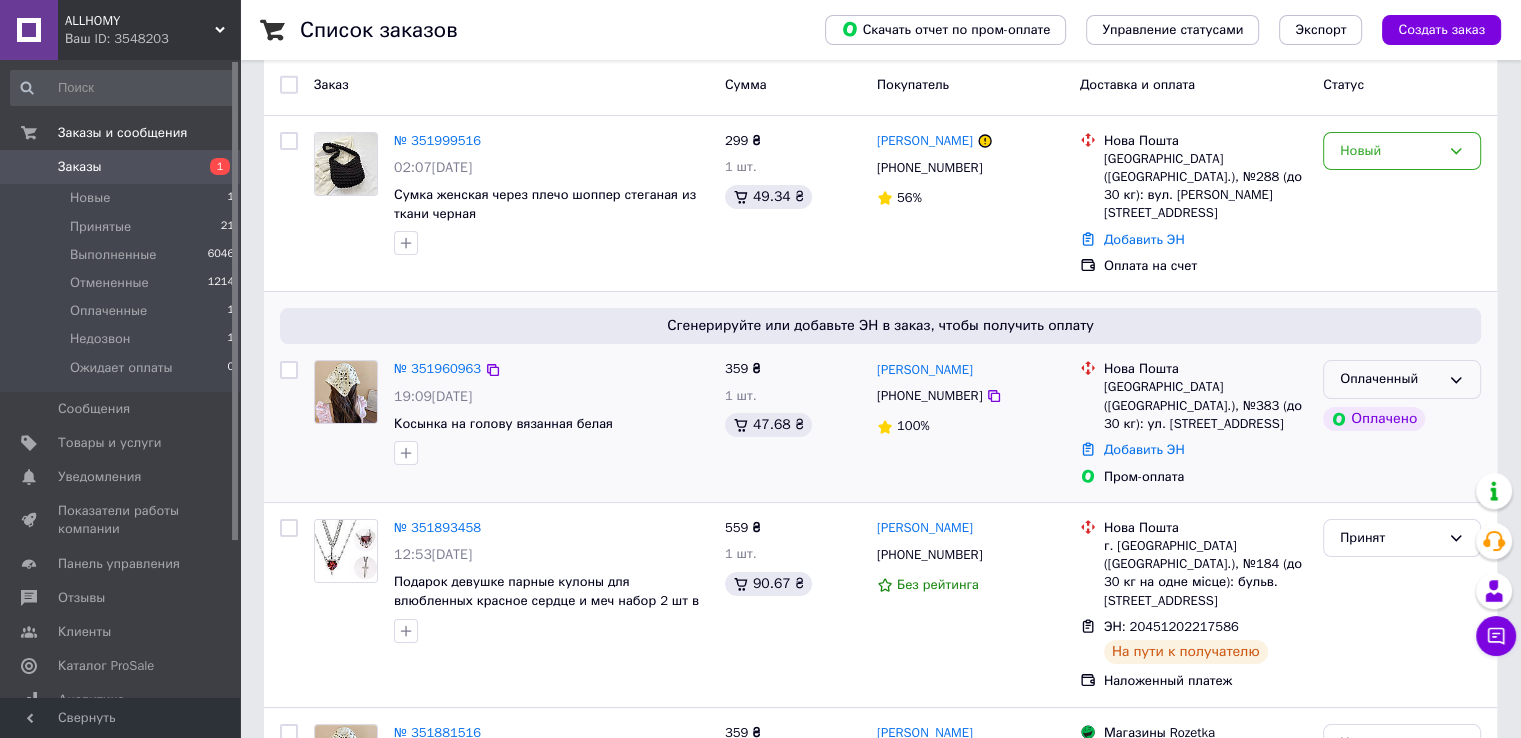 click 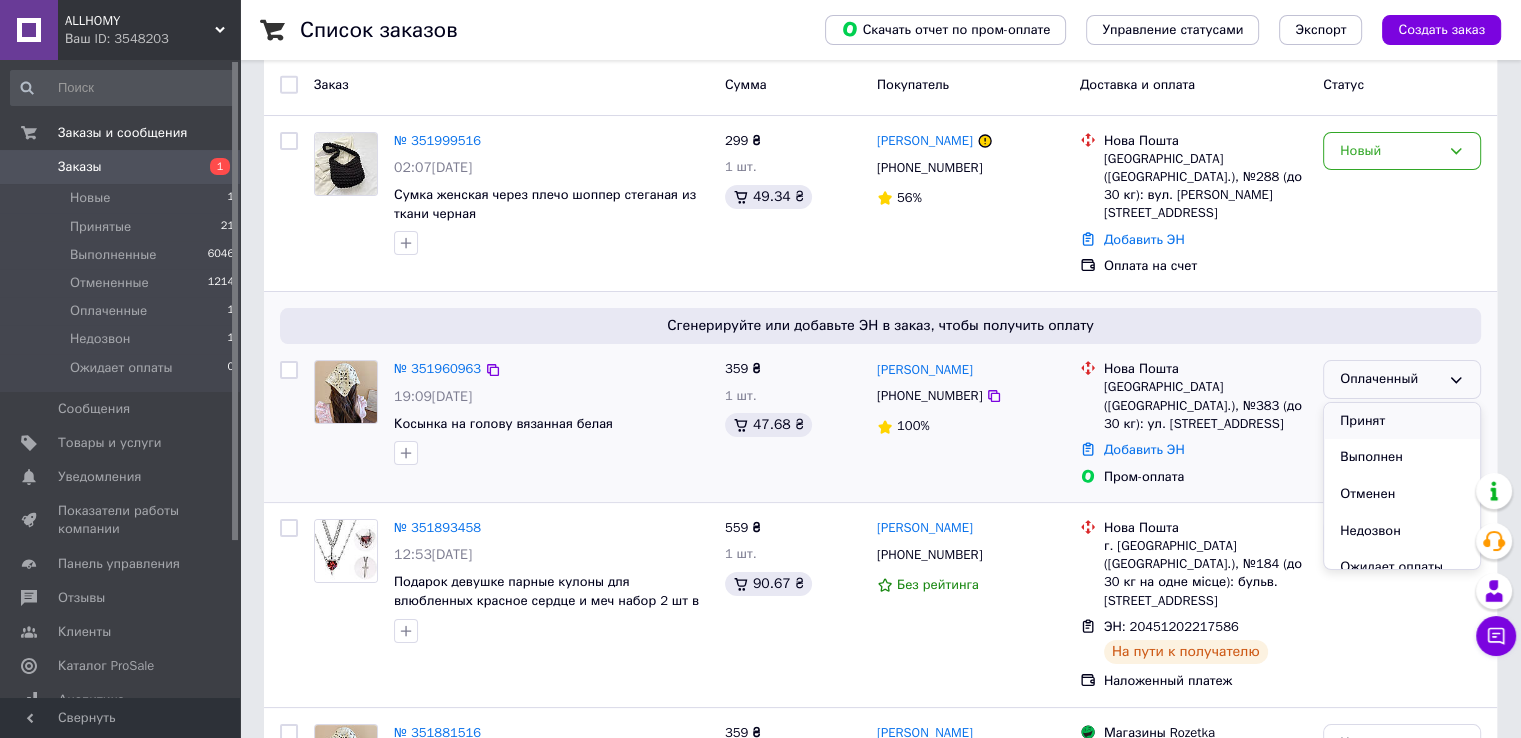 click on "Принят" at bounding box center [1402, 421] 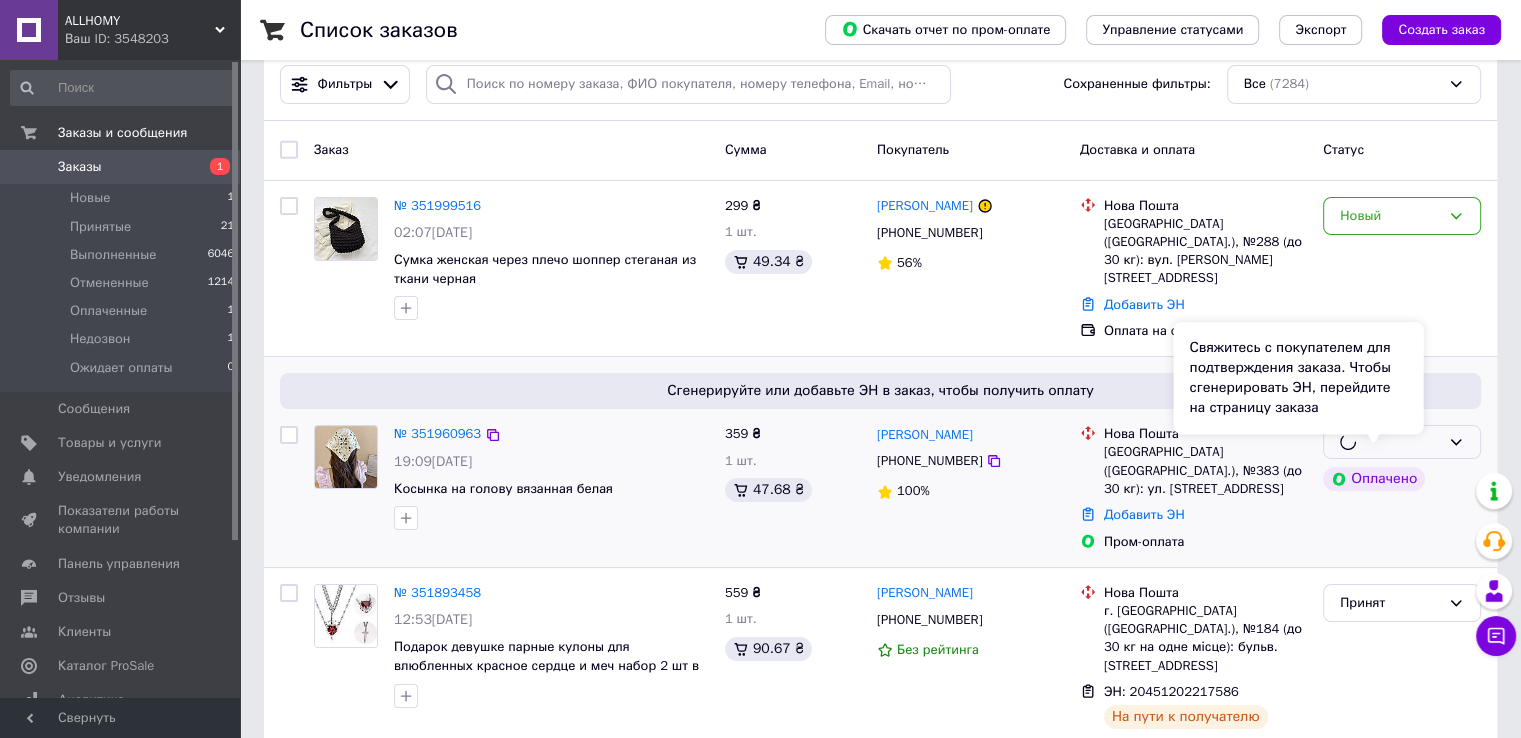 scroll, scrollTop: 0, scrollLeft: 0, axis: both 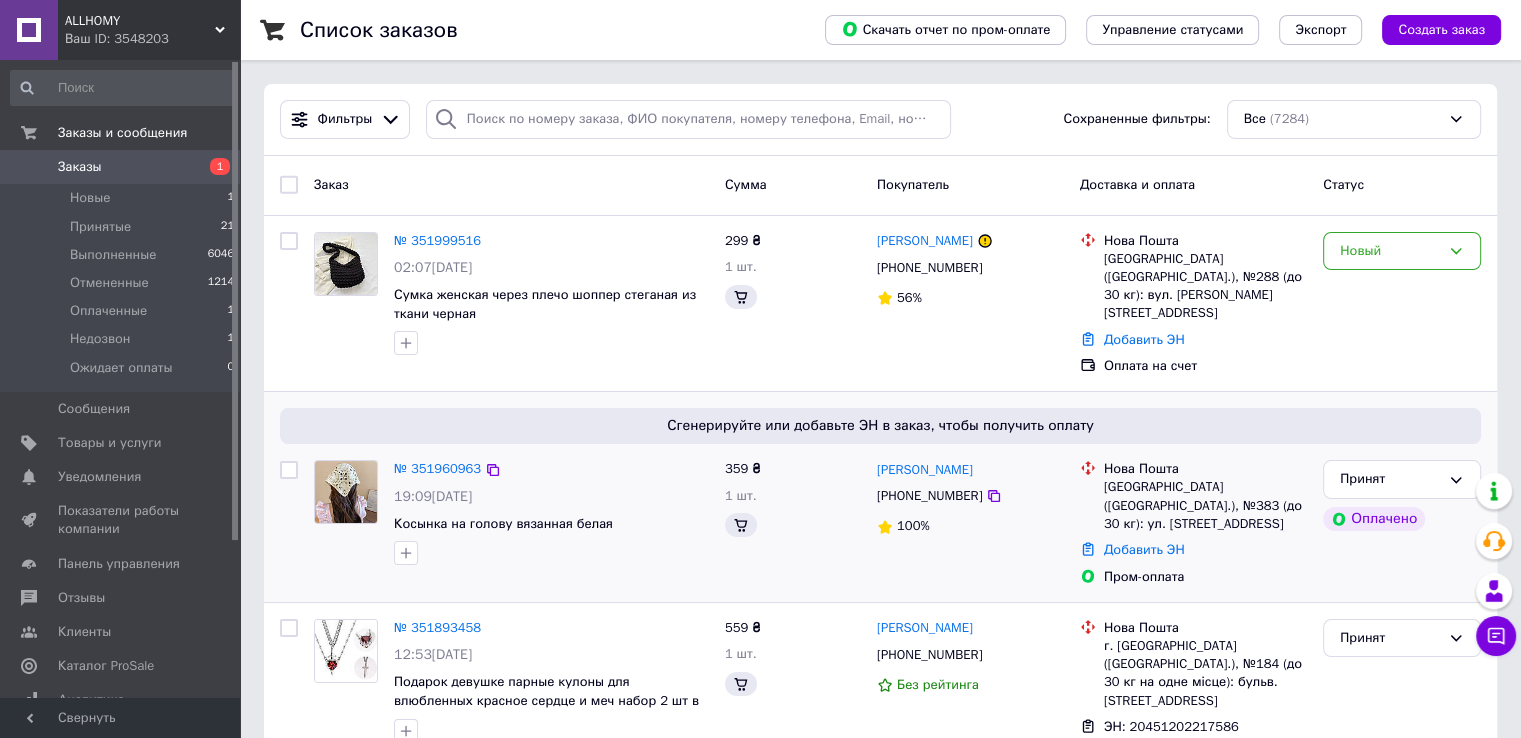 click on "Новый" at bounding box center (1402, 251) 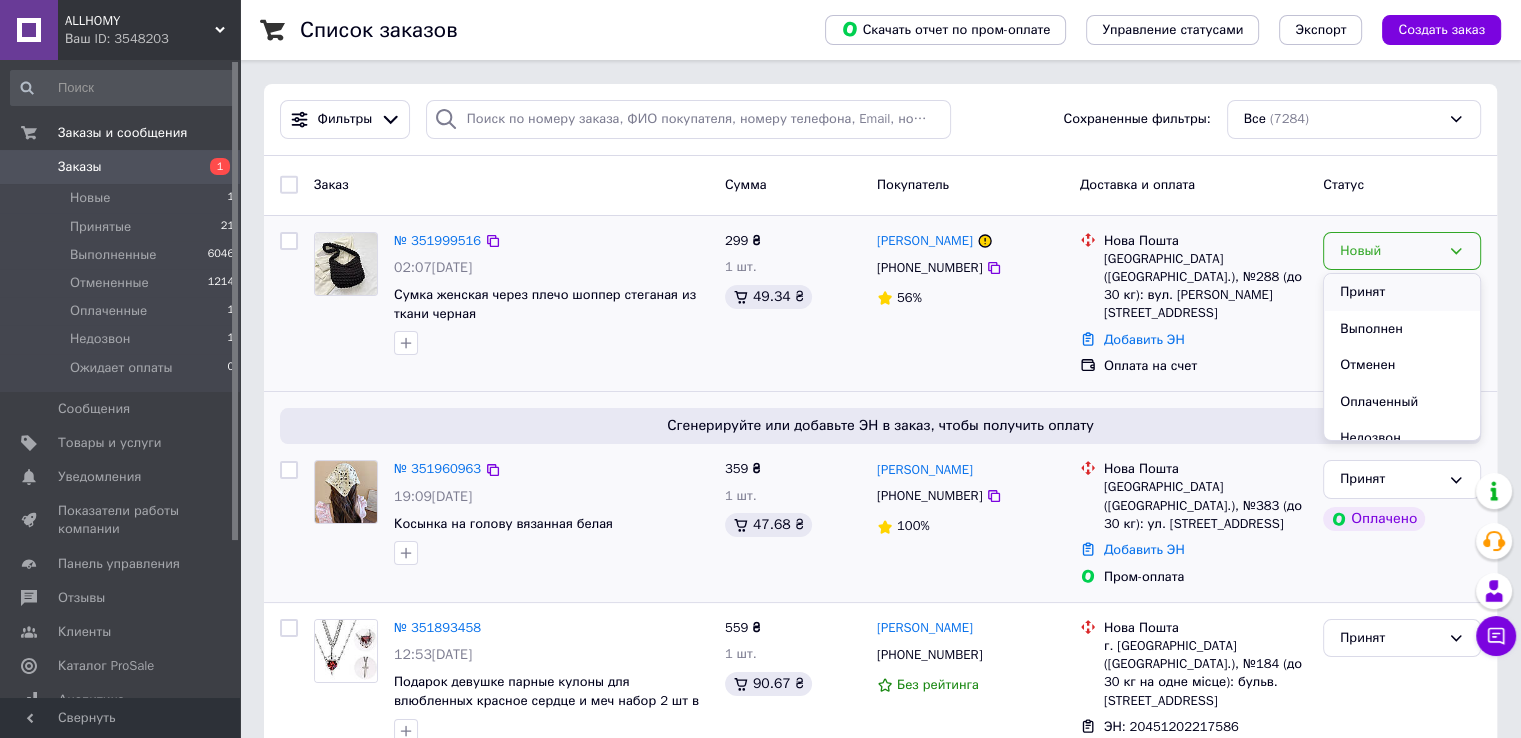 click on "Принят" at bounding box center (1402, 292) 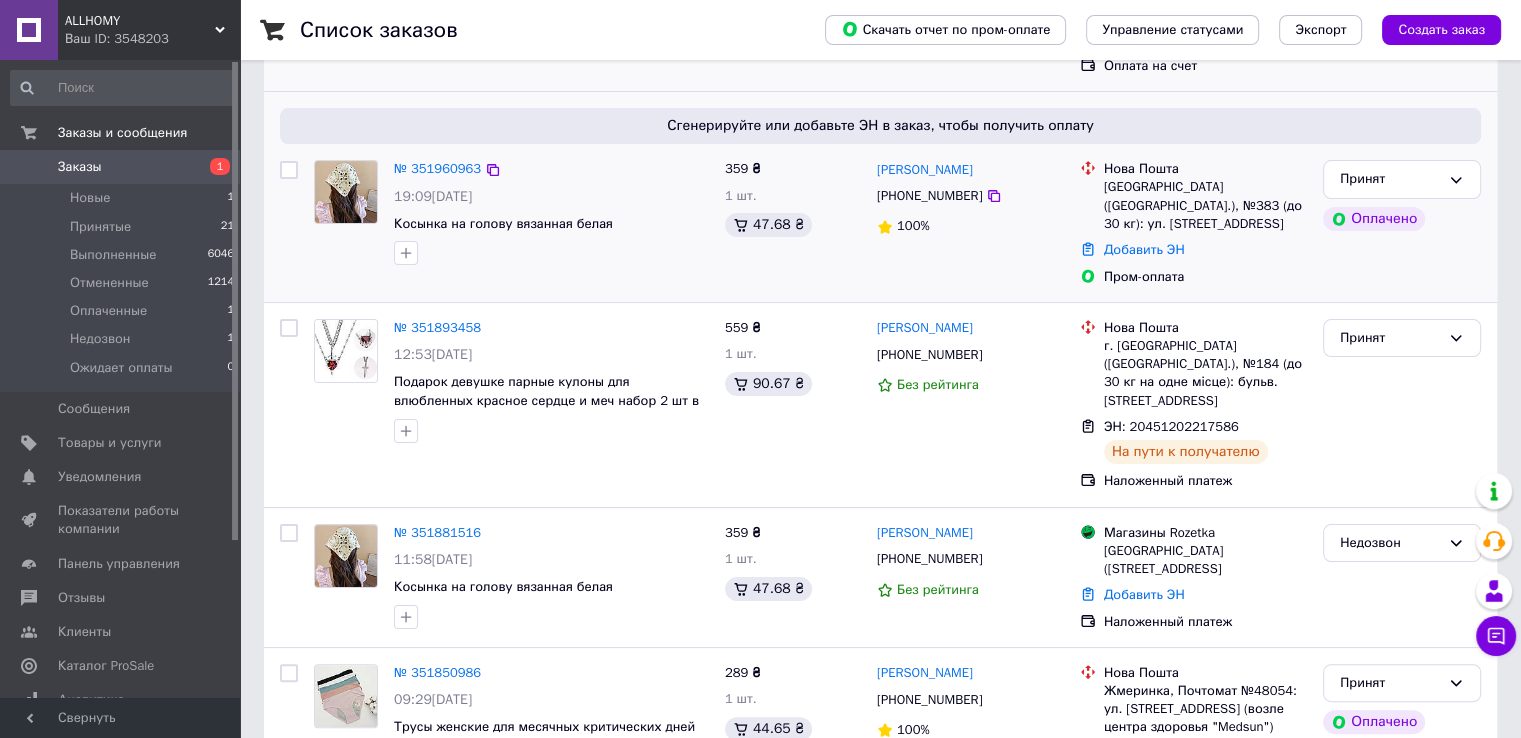 scroll, scrollTop: 500, scrollLeft: 0, axis: vertical 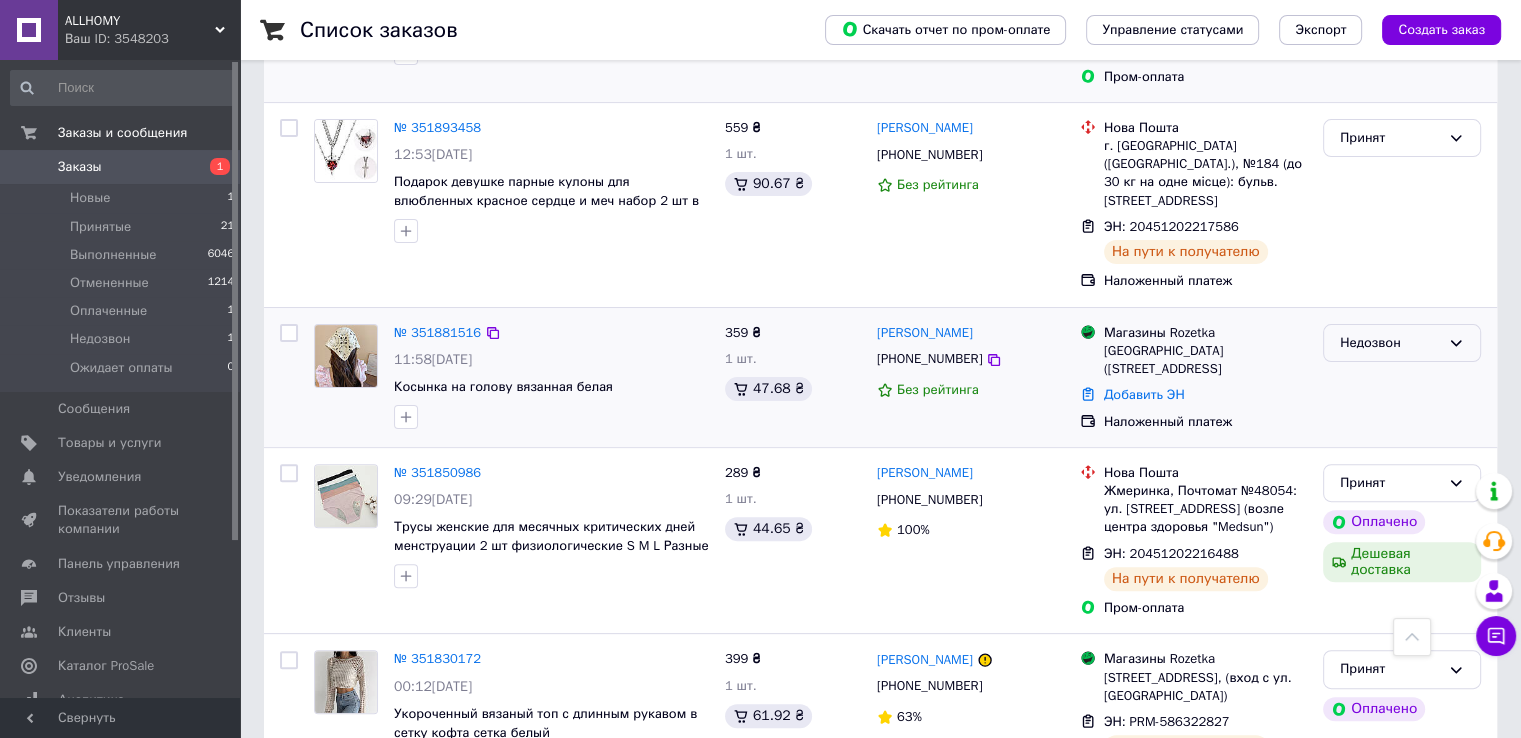 click on "Недозвон" at bounding box center (1390, 343) 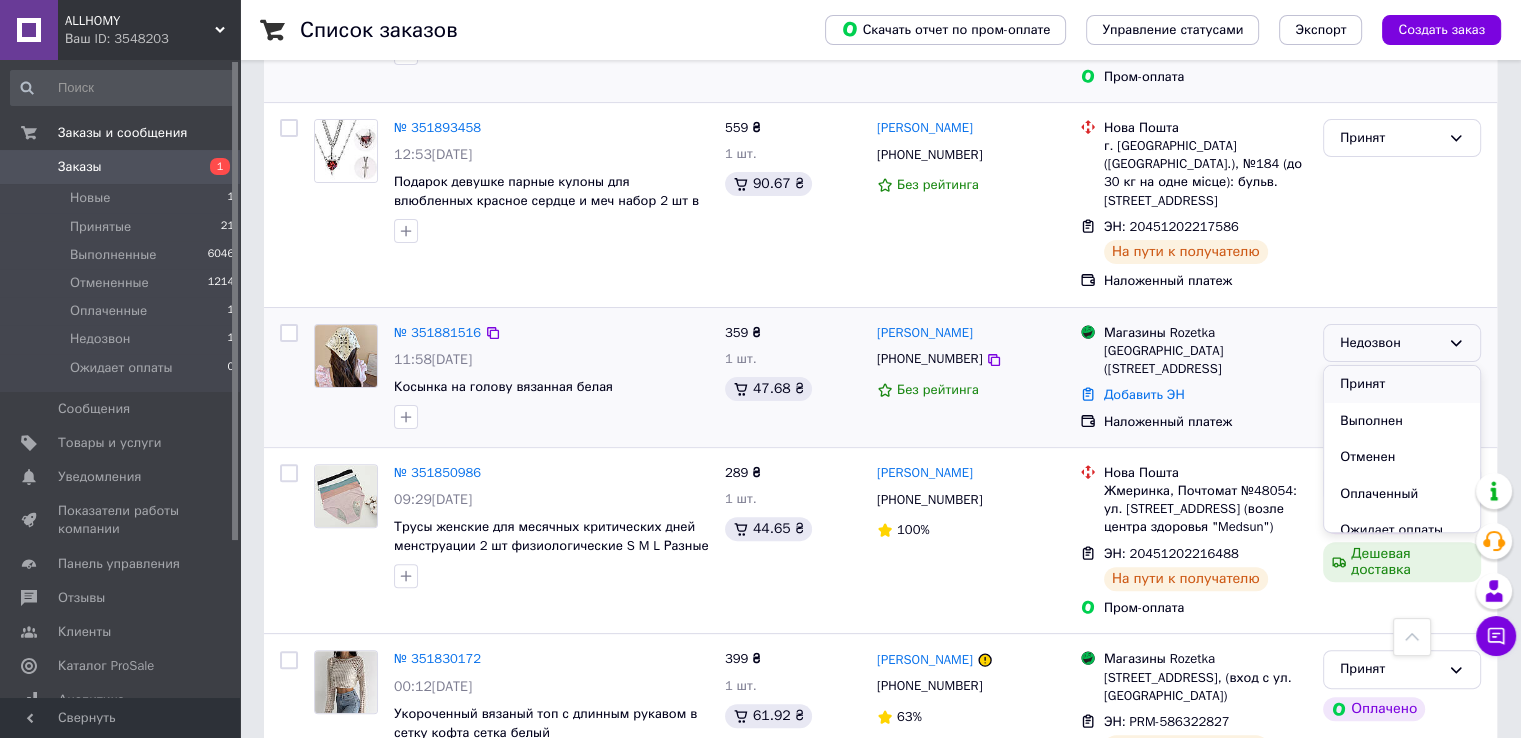 click on "Принят" at bounding box center [1402, 384] 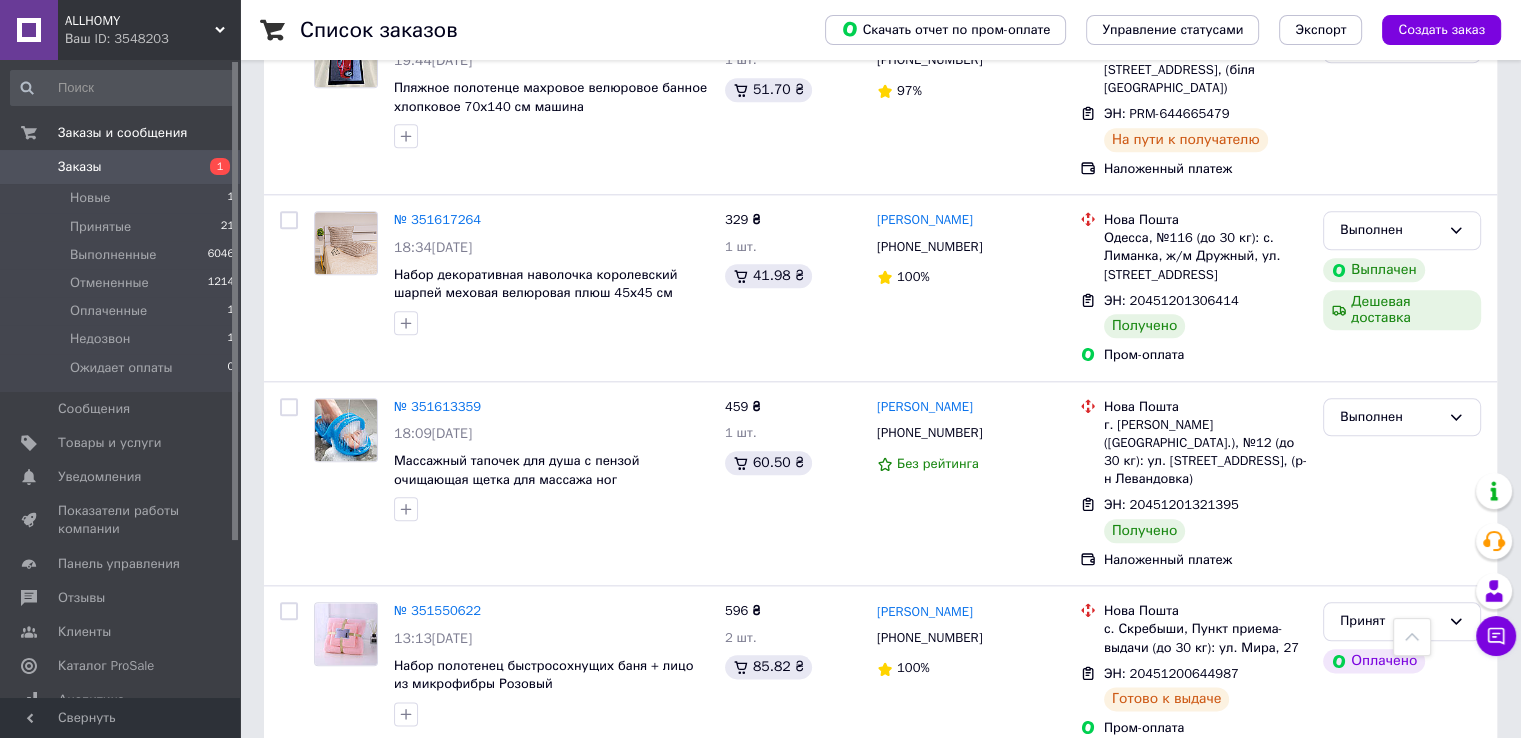 scroll, scrollTop: 2200, scrollLeft: 0, axis: vertical 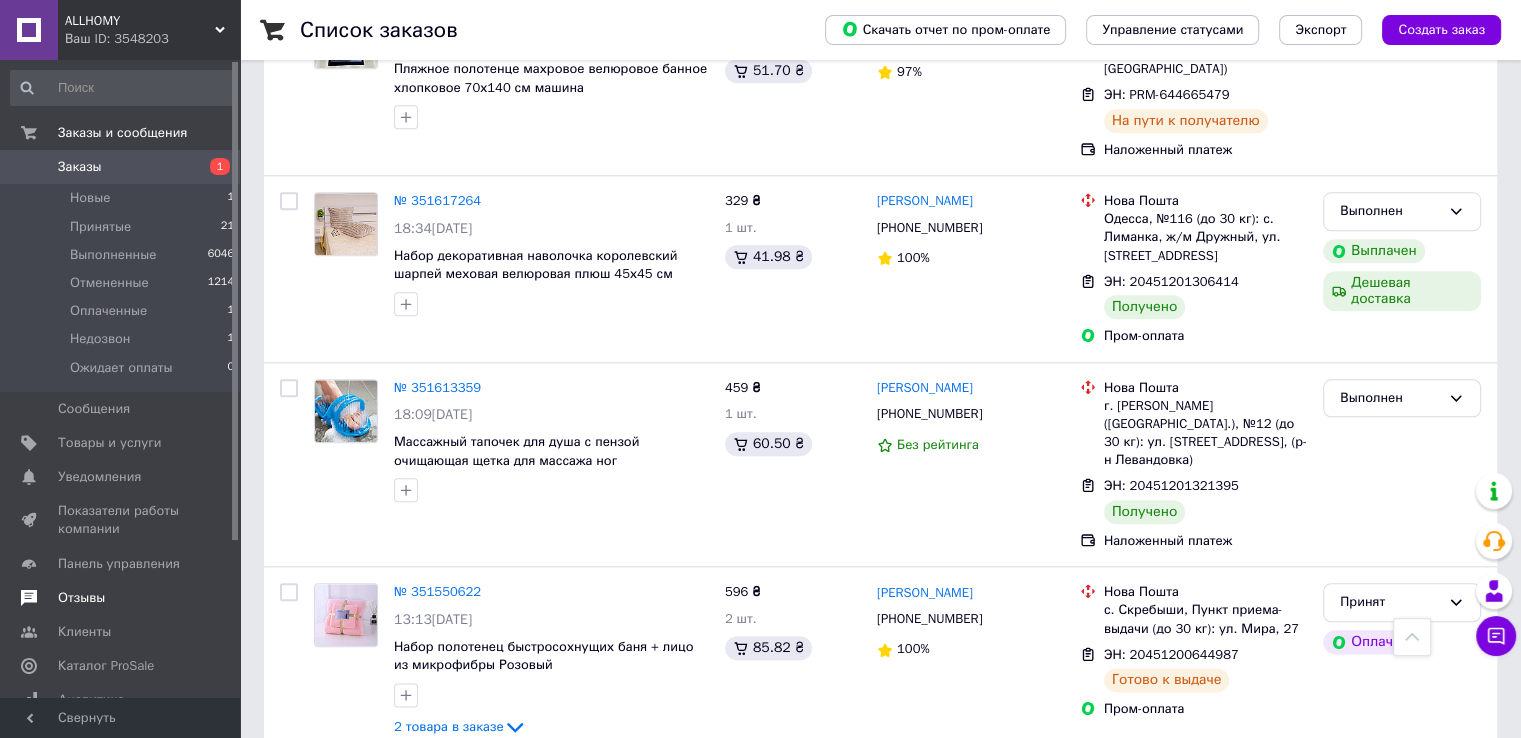 click on "Отзывы" at bounding box center [121, 598] 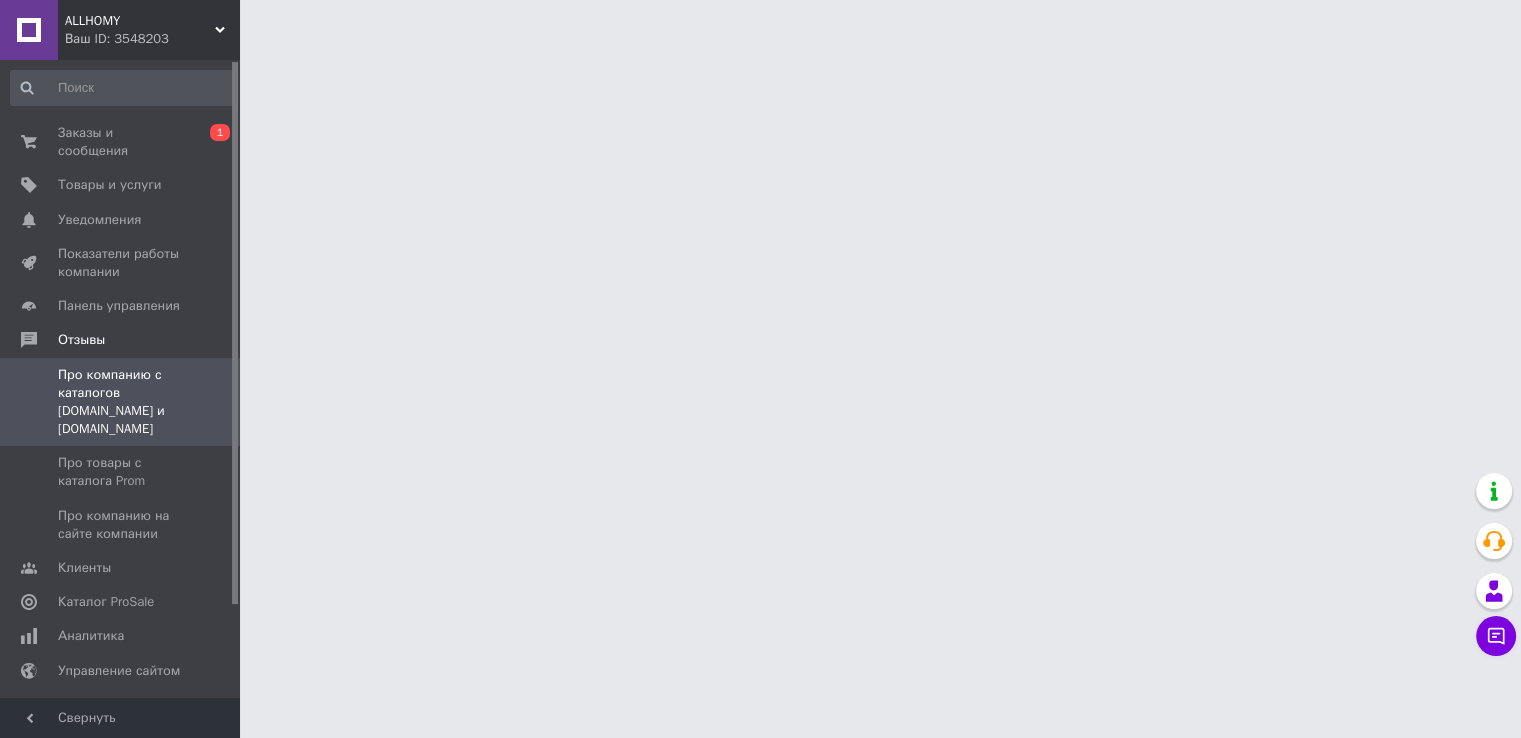 scroll, scrollTop: 0, scrollLeft: 0, axis: both 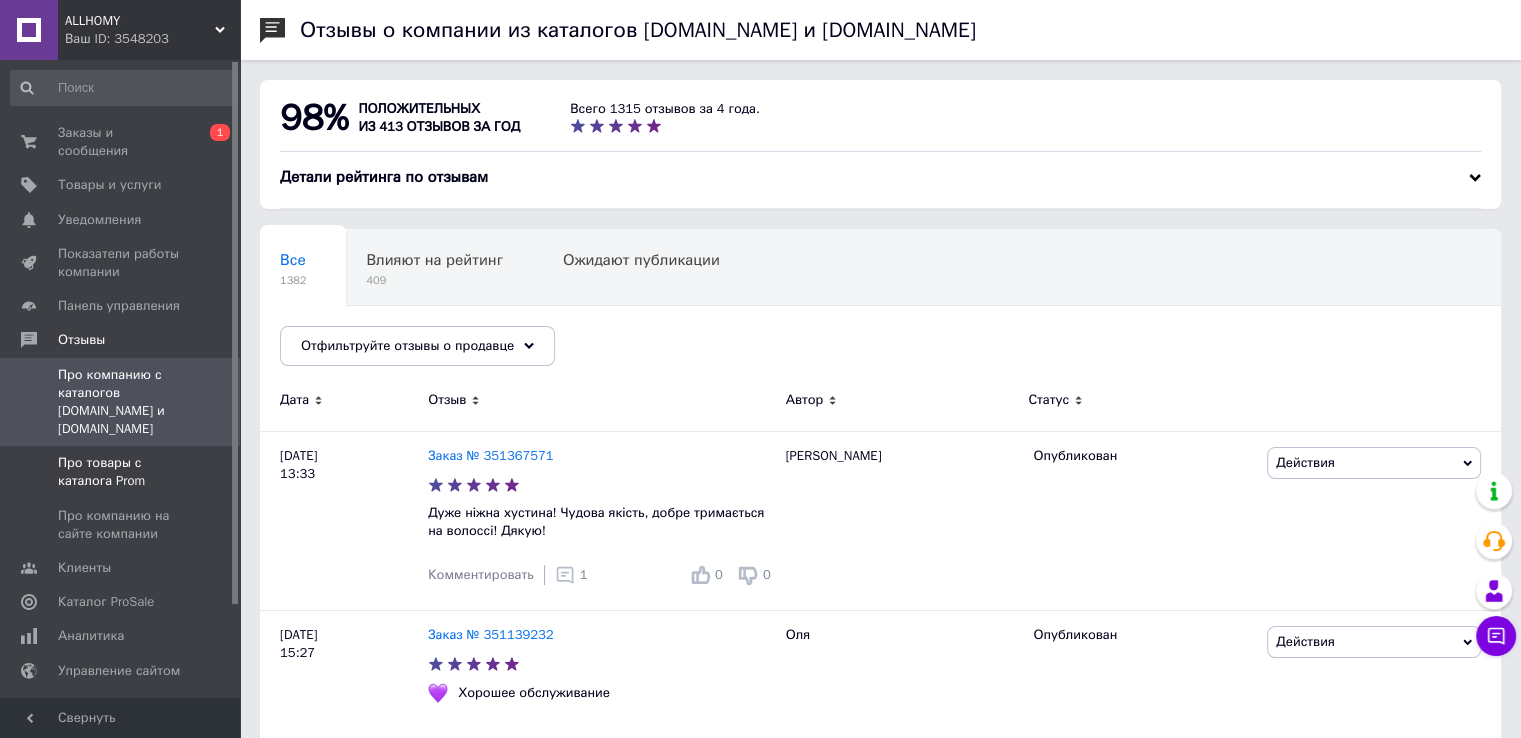 click on "Про товары с каталога Prom" at bounding box center (121, 472) 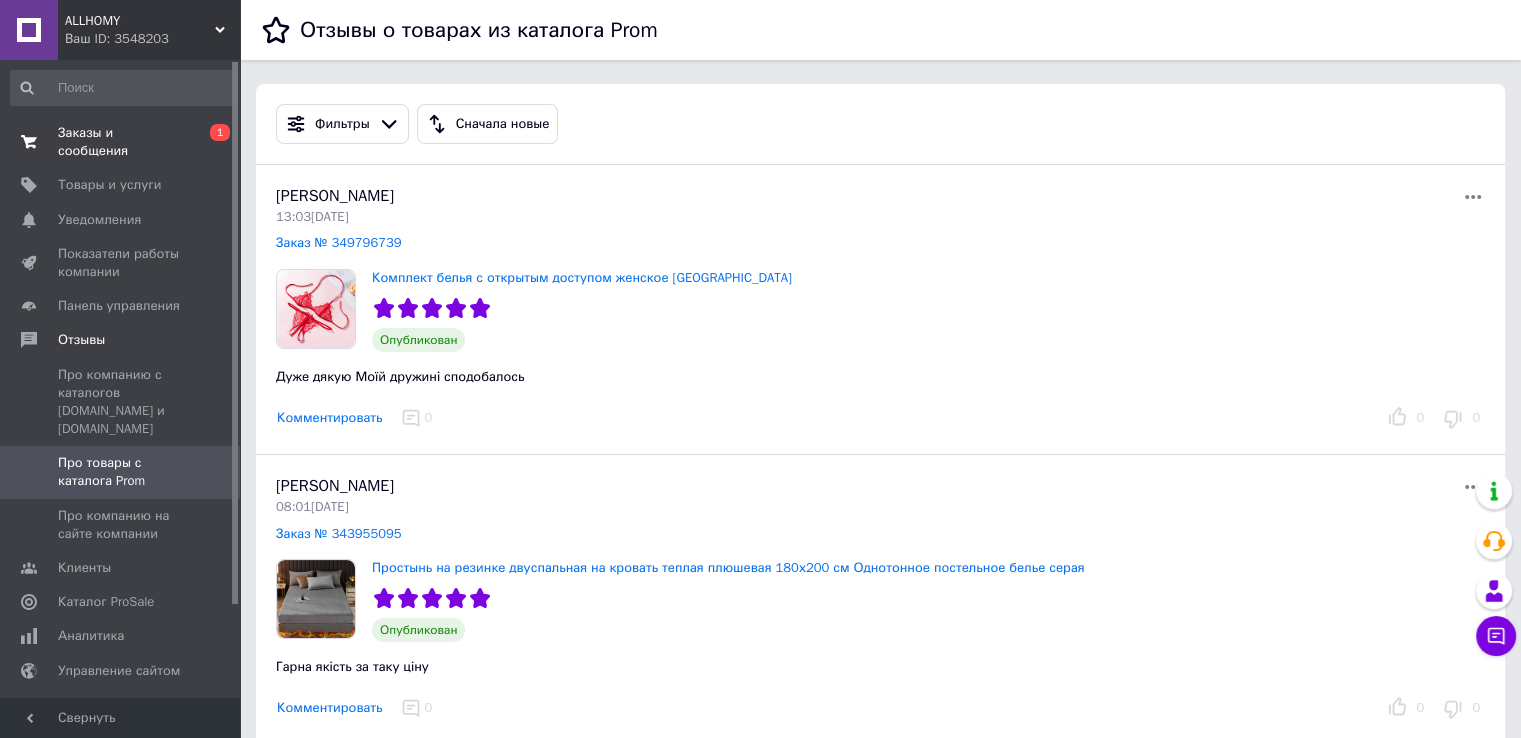 click on "Заказы и сообщения" at bounding box center [121, 142] 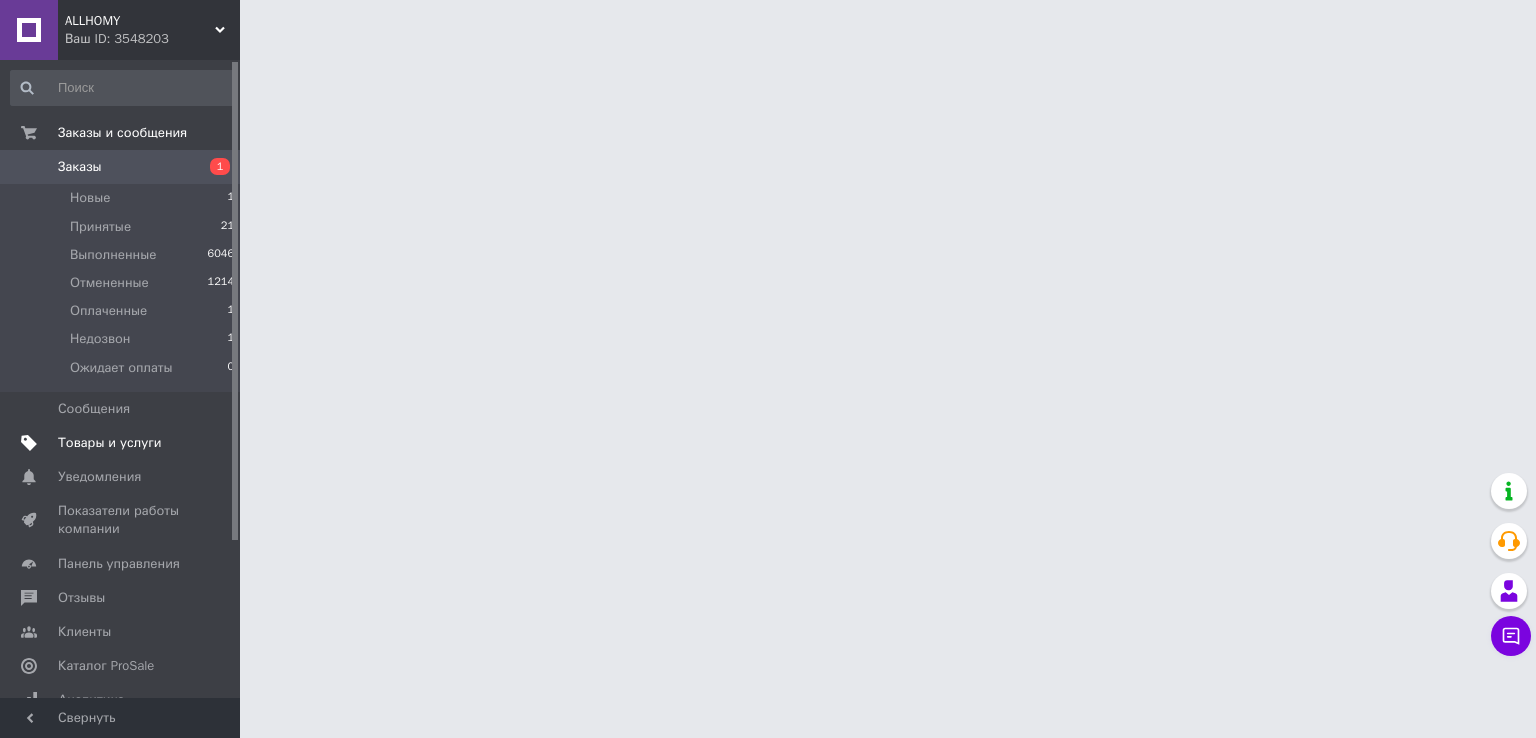 click on "Товары и услуги" at bounding box center [110, 443] 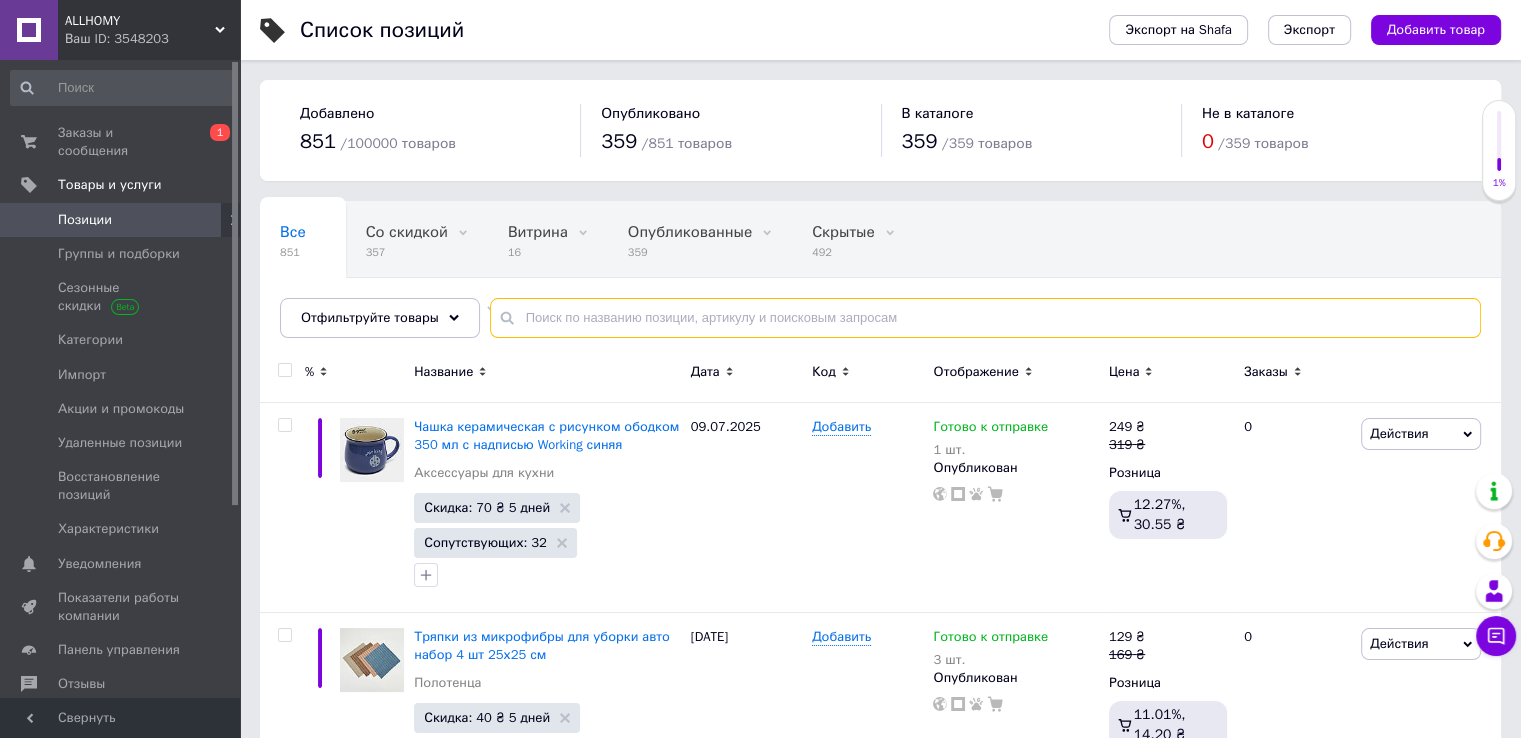 click at bounding box center [985, 318] 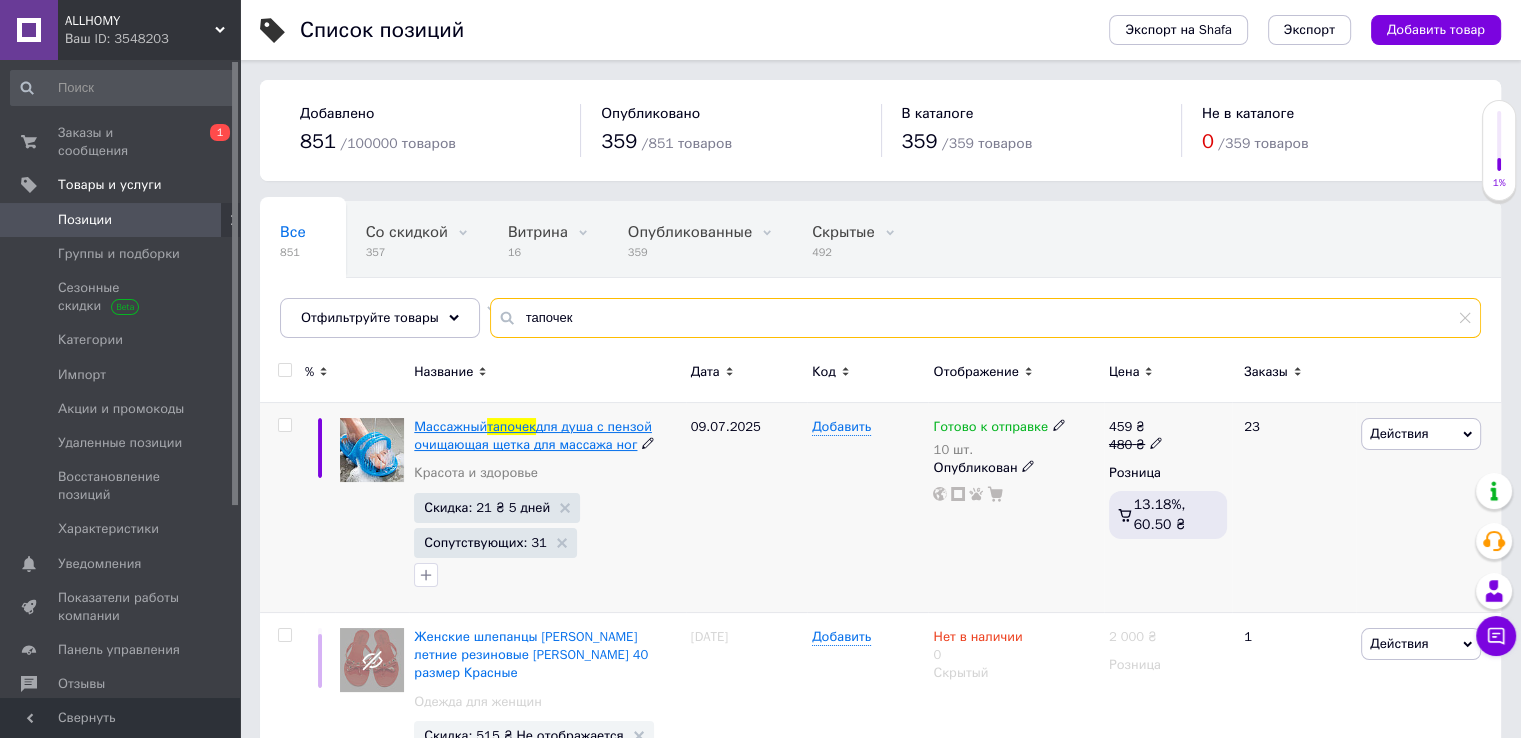 type on "тапочек" 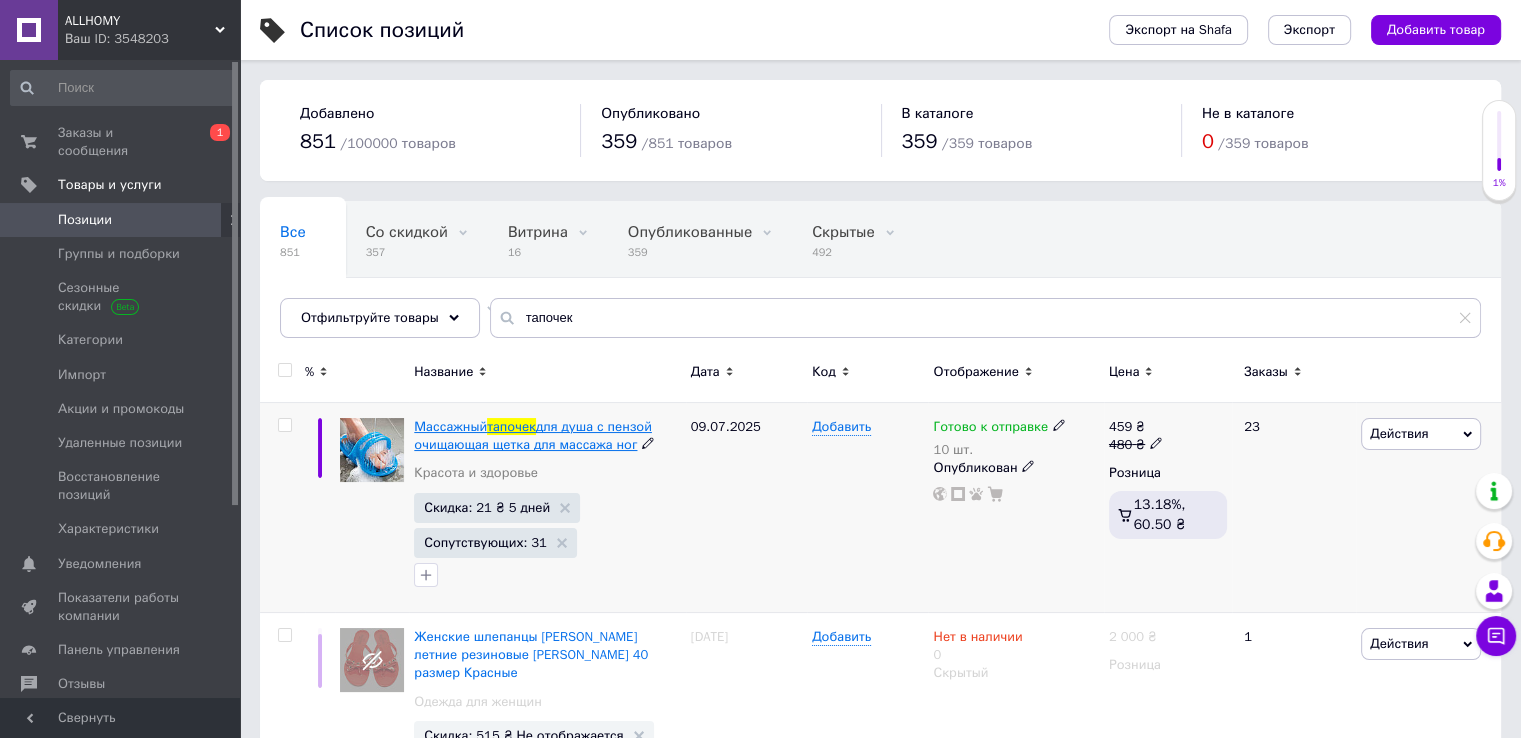 click on "для душа с пензой очищающая щетка для массажа ног" at bounding box center [533, 435] 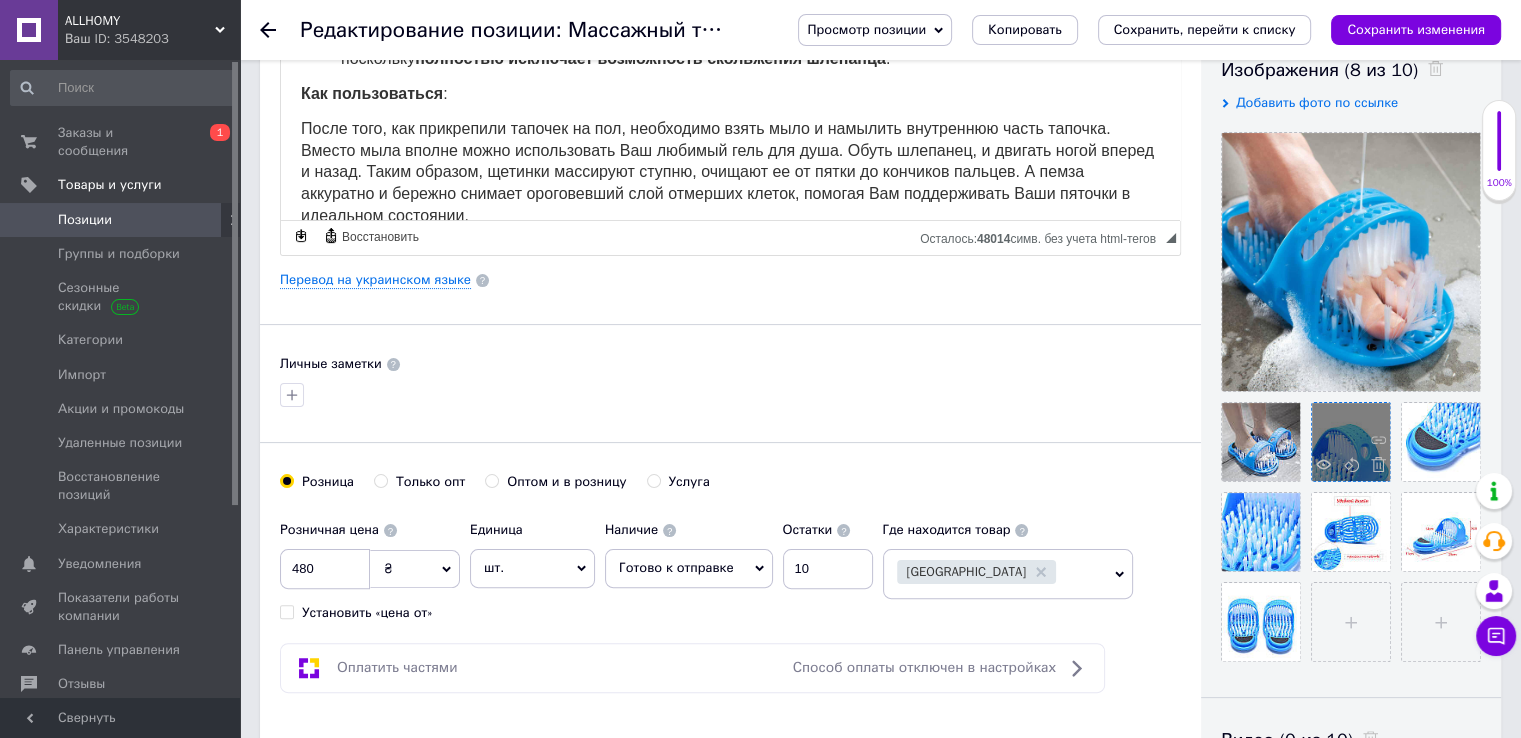 scroll, scrollTop: 400, scrollLeft: 0, axis: vertical 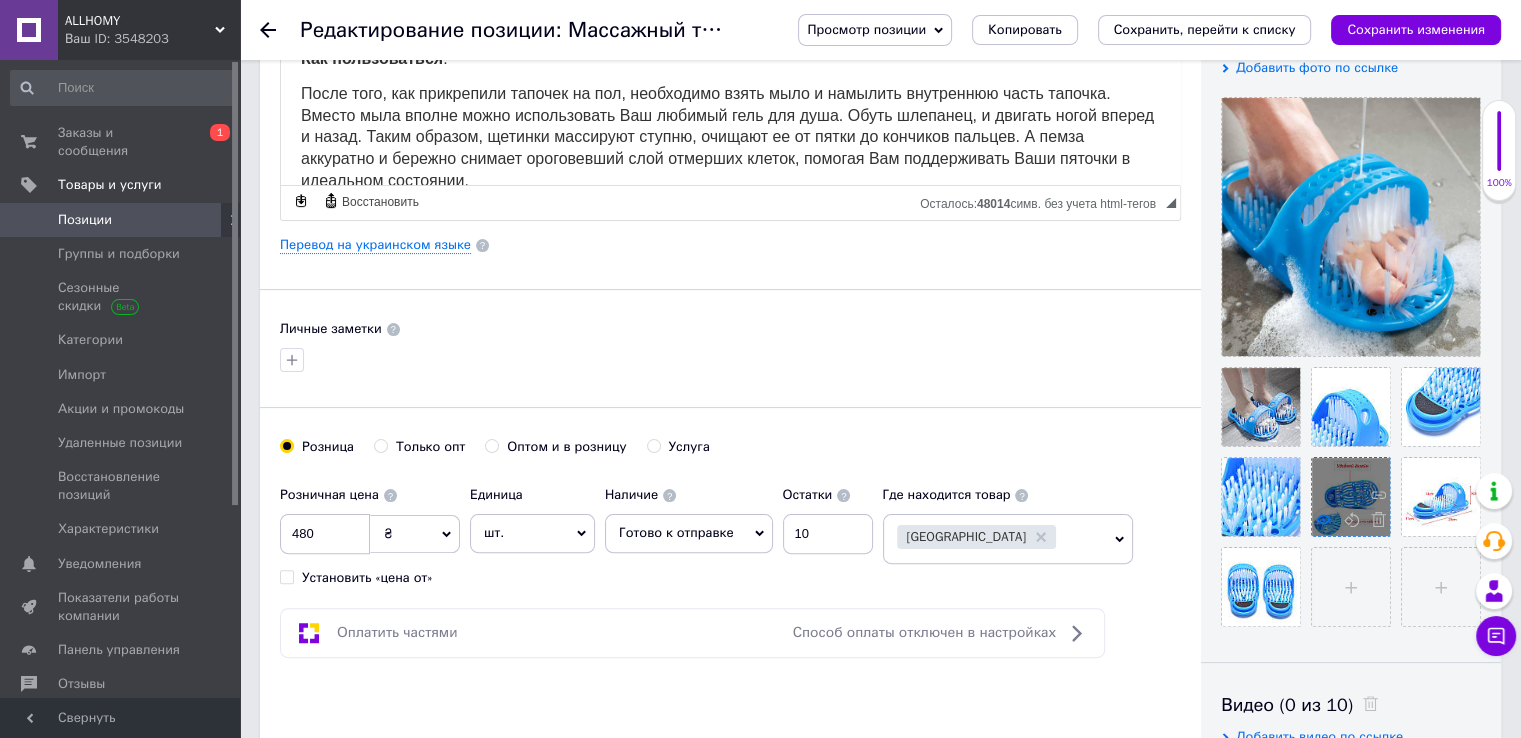 click 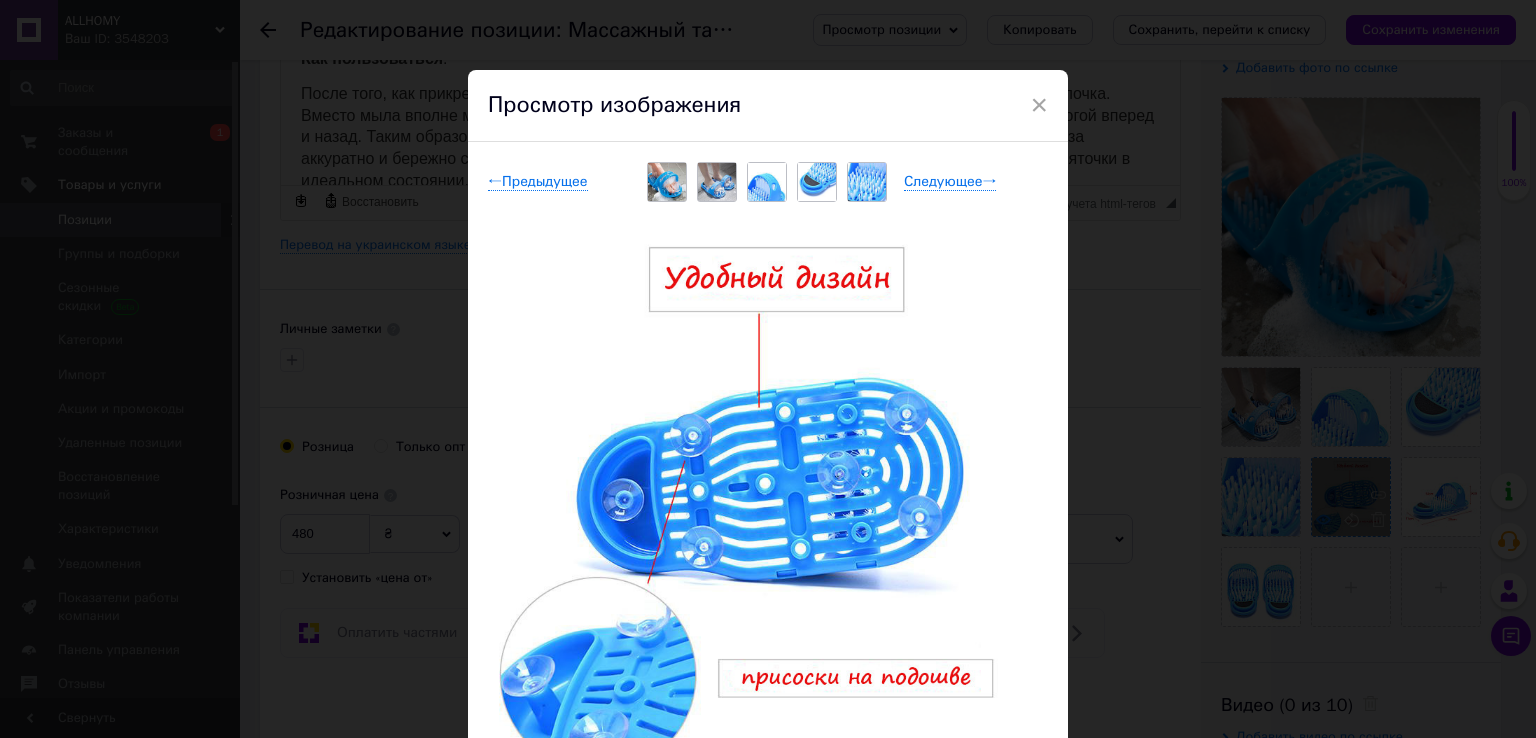 click on "× Просмотр изображения ← Предыдущее Следующее → Удалить изображение Удалить все изображения" at bounding box center [768, 369] 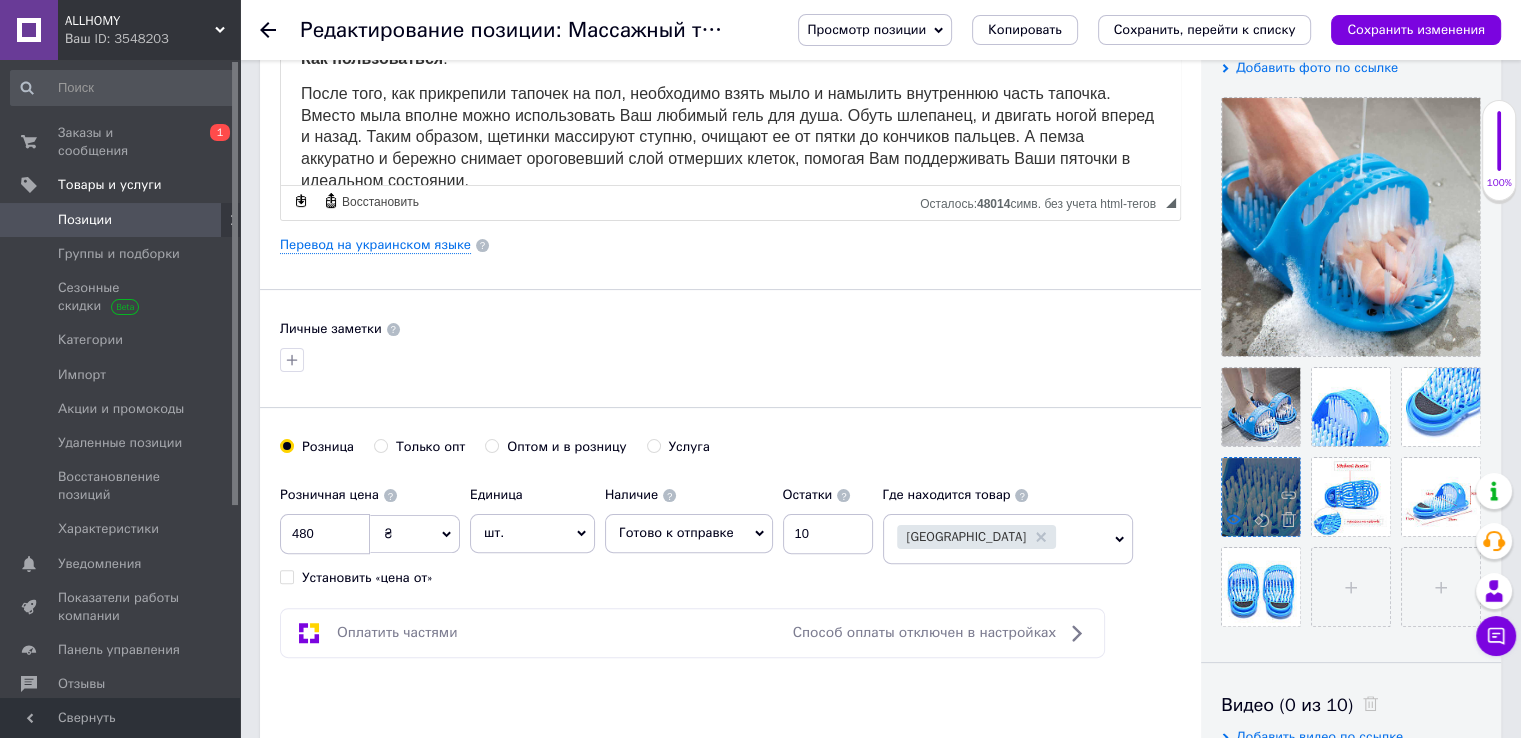 click 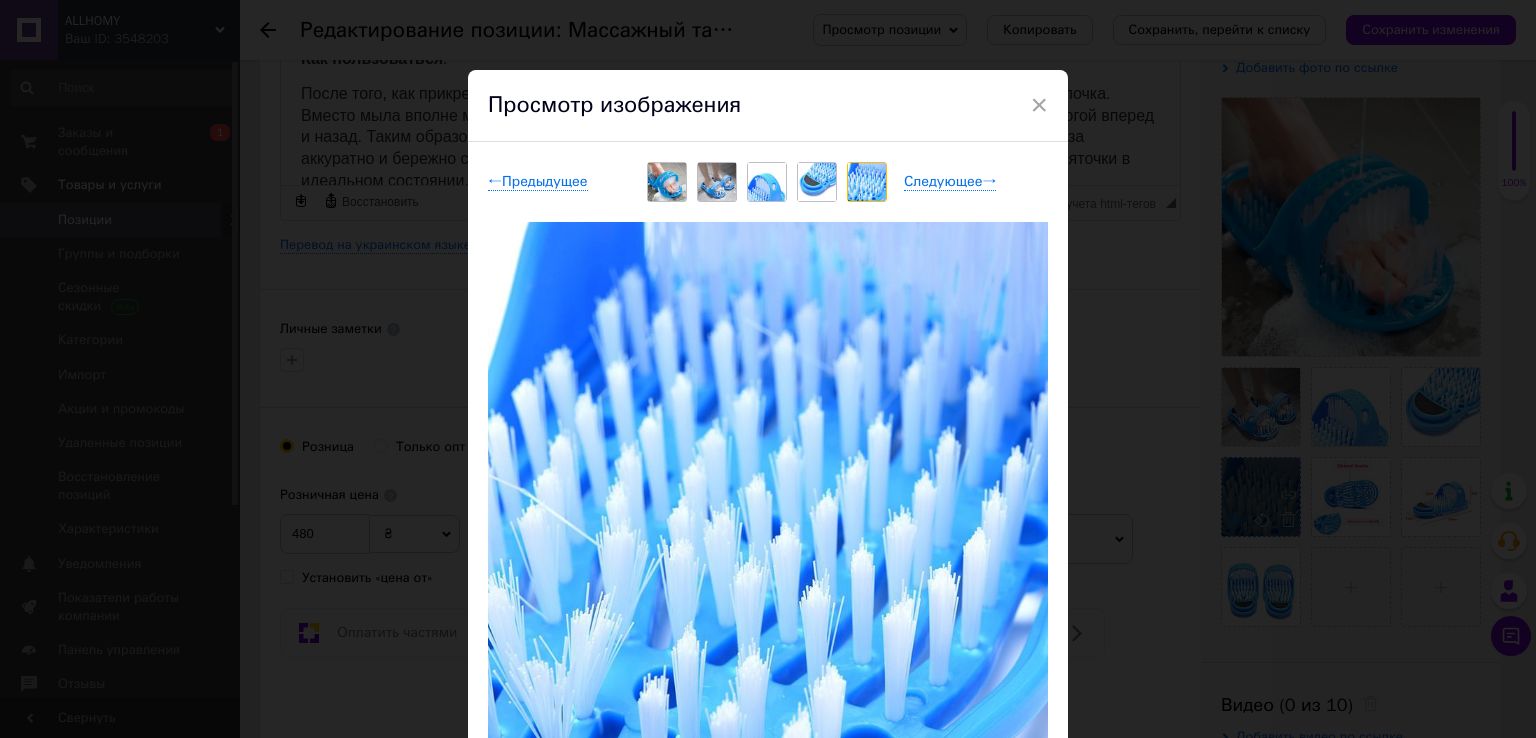 click on "× Просмотр изображения ← Предыдущее Следующее → Удалить изображение Удалить все изображения" at bounding box center [768, 369] 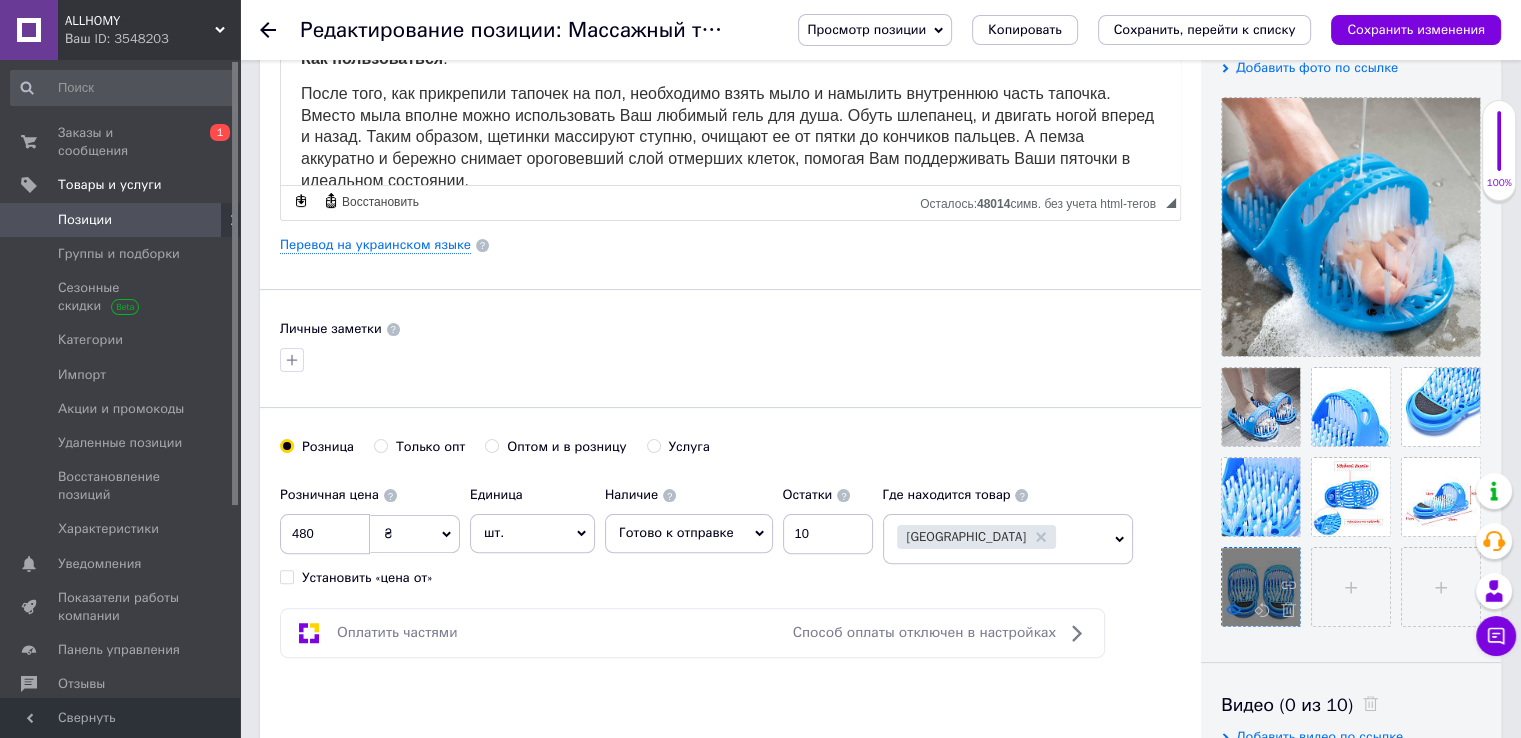 click 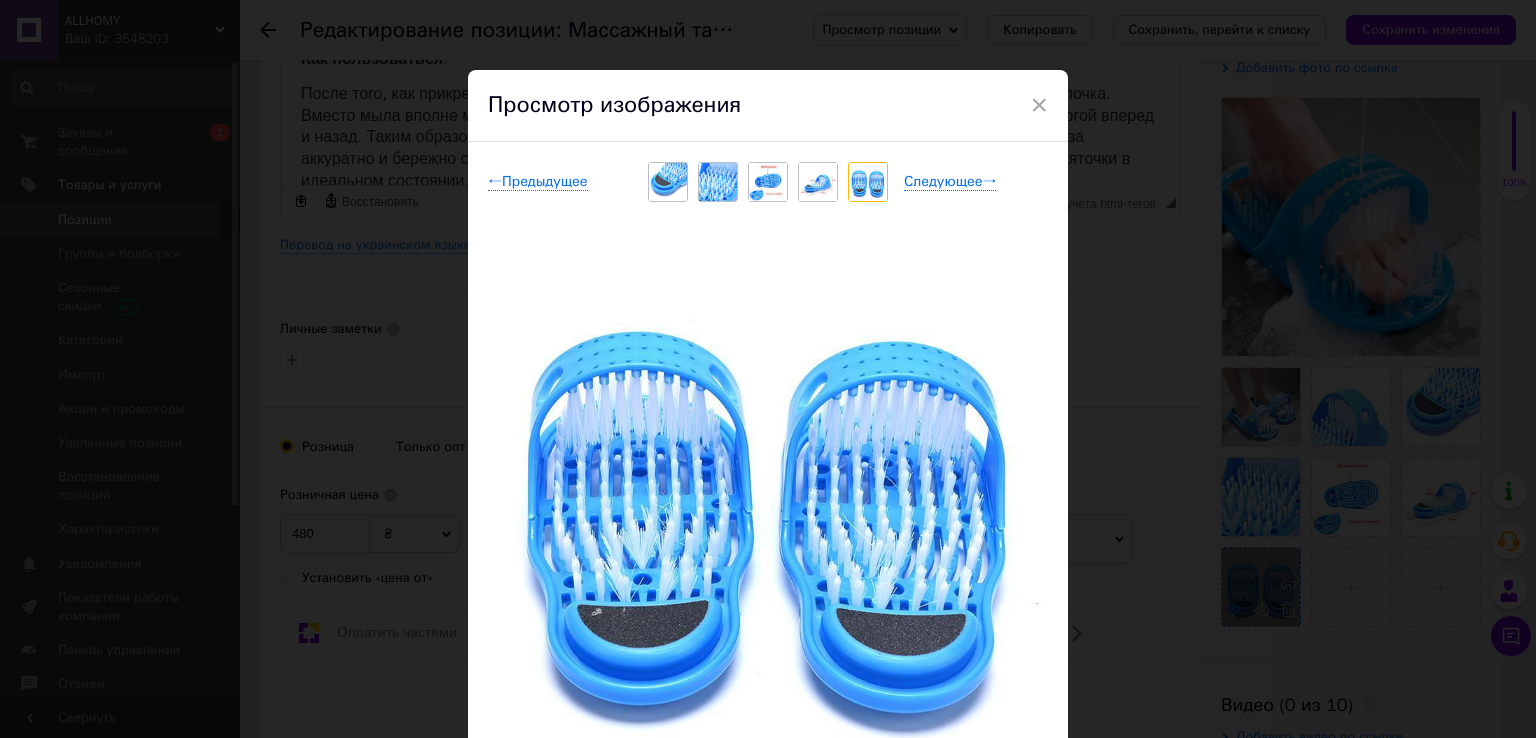 click on "× Просмотр изображения ← Предыдущее Следующее → Удалить изображение Удалить все изображения" at bounding box center [768, 369] 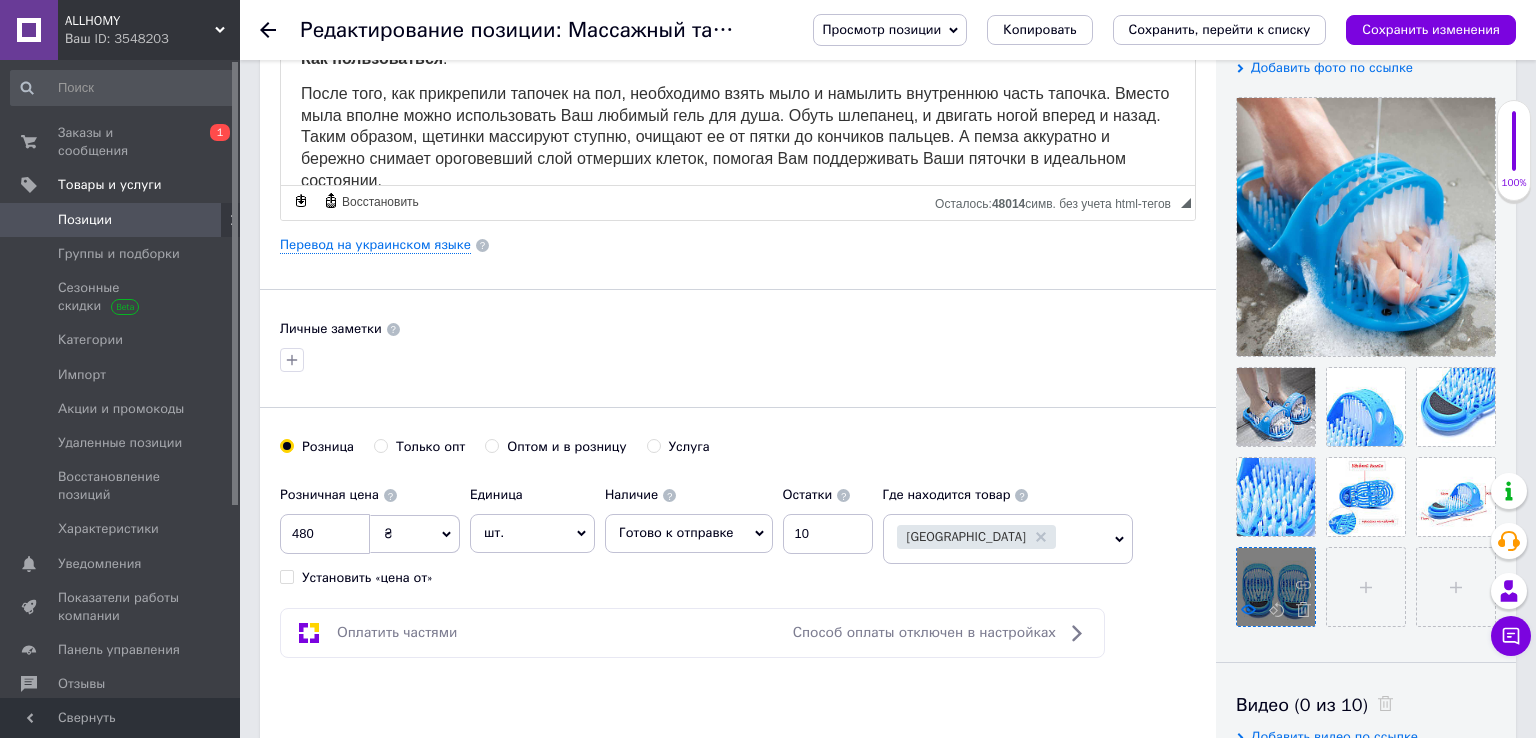 click at bounding box center [1276, 587] 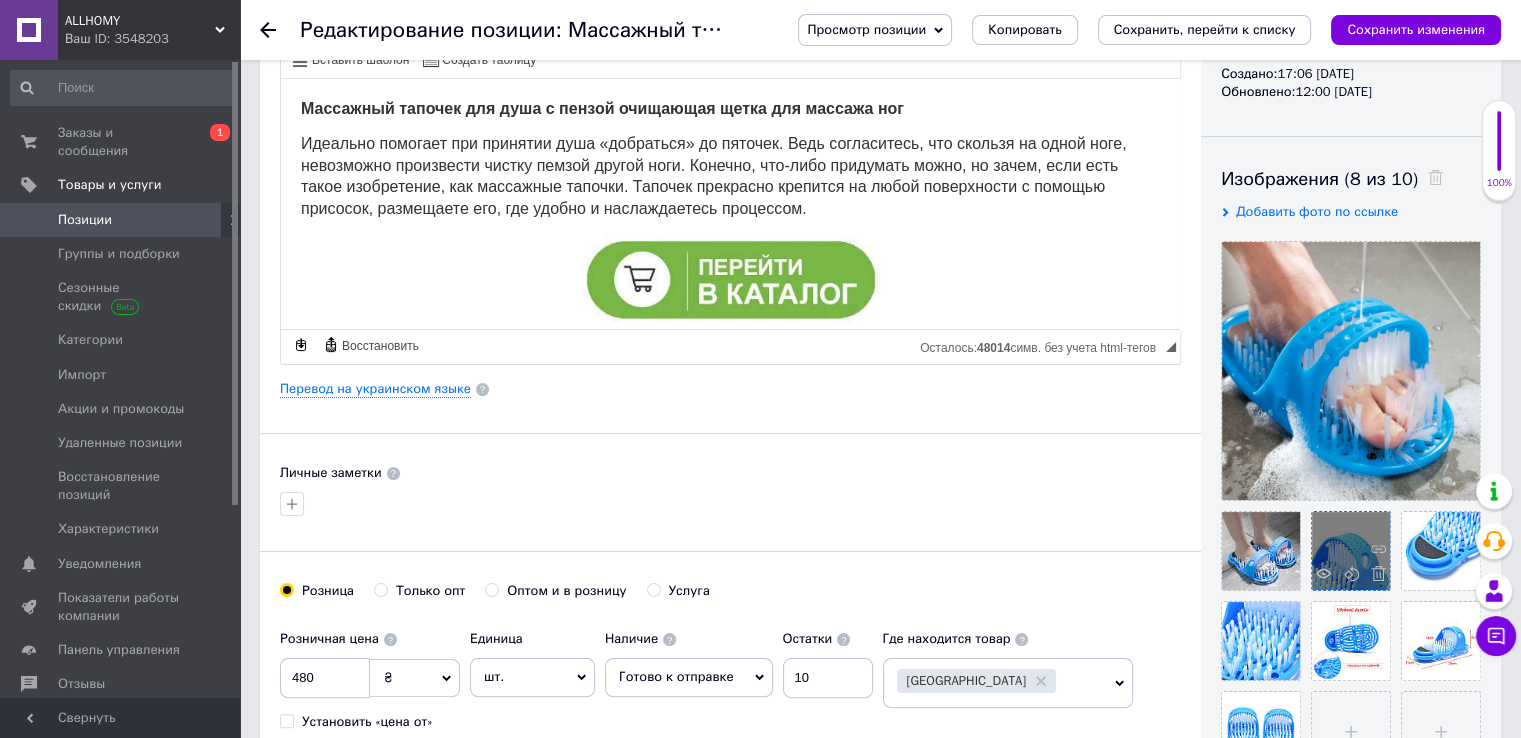 scroll, scrollTop: 300, scrollLeft: 0, axis: vertical 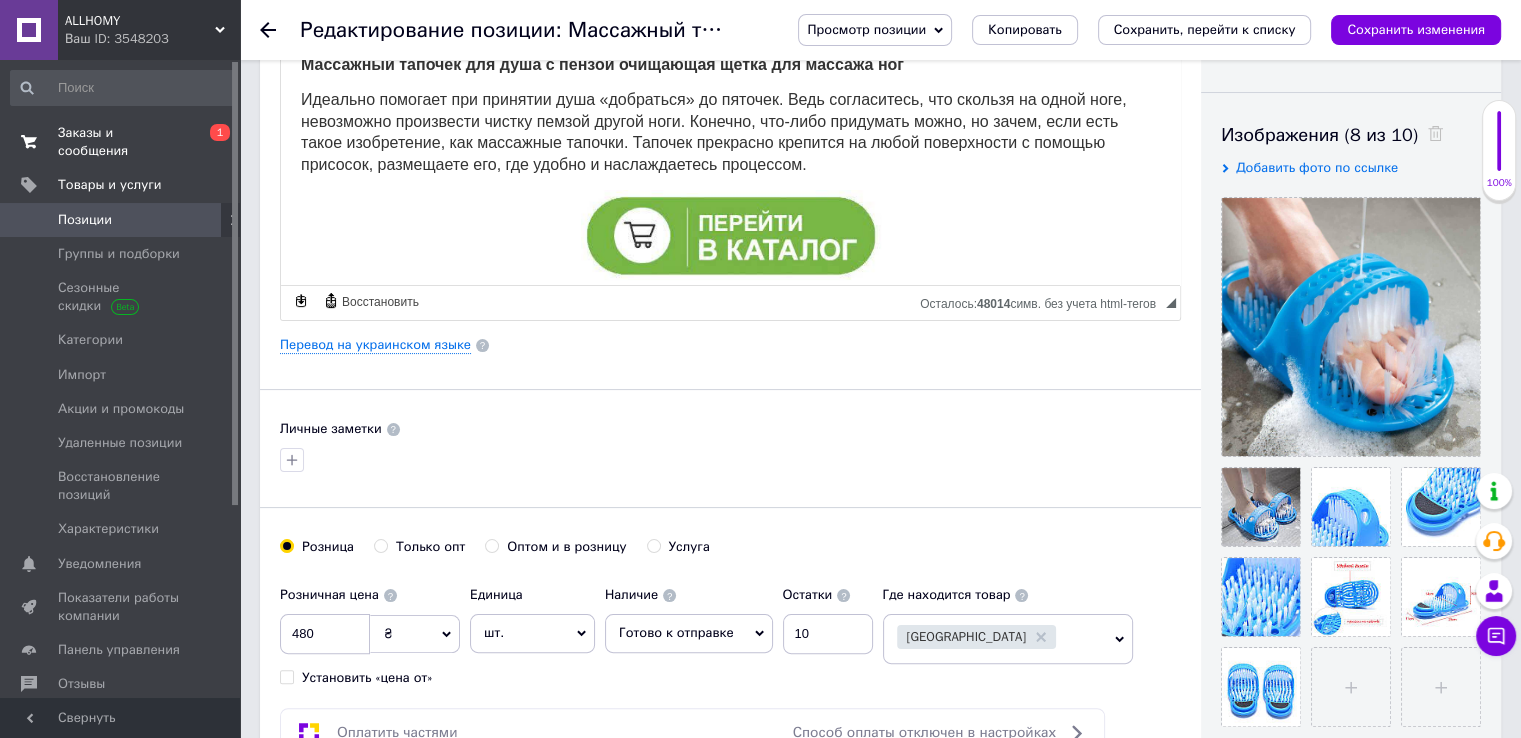 click on "Заказы и сообщения 0 1" at bounding box center [123, 142] 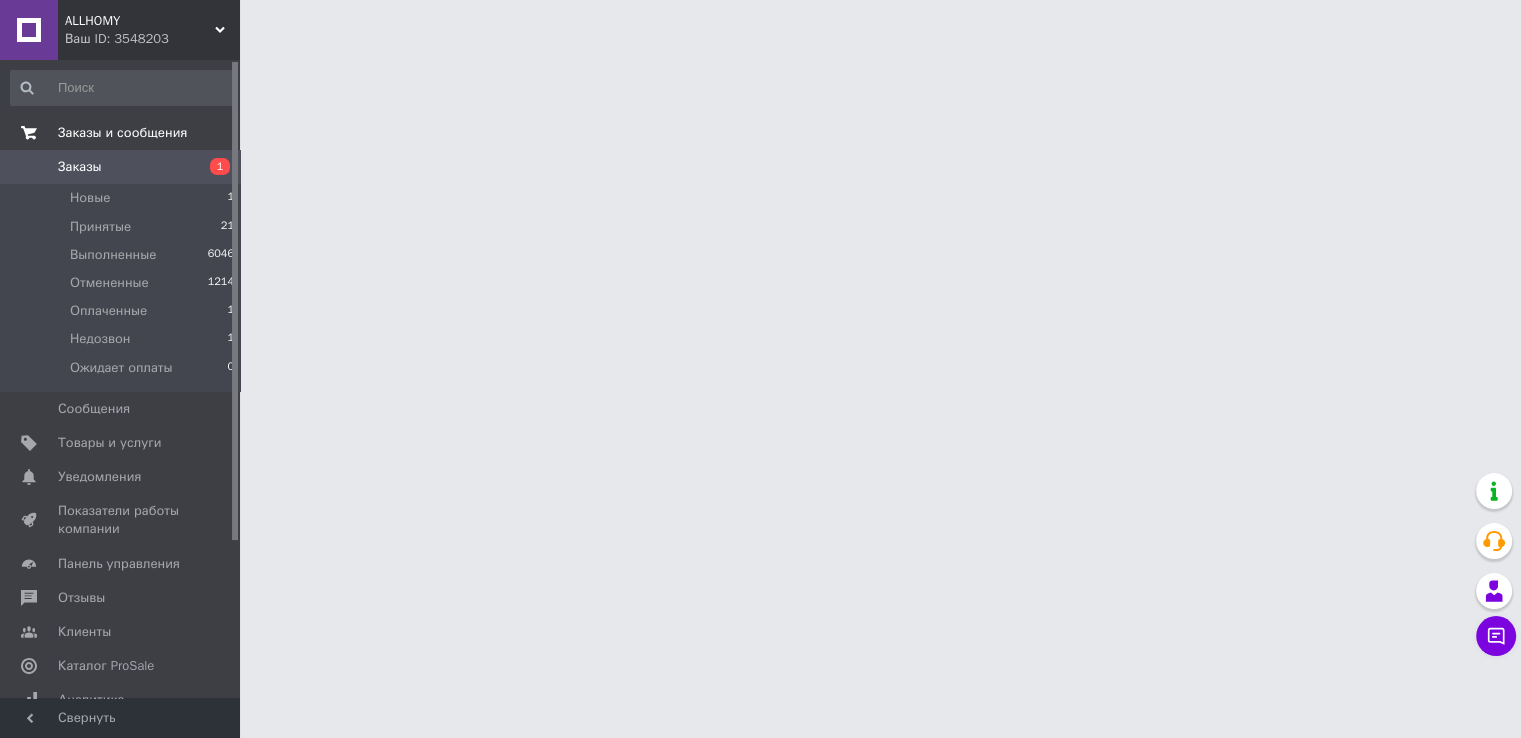 scroll, scrollTop: 0, scrollLeft: 0, axis: both 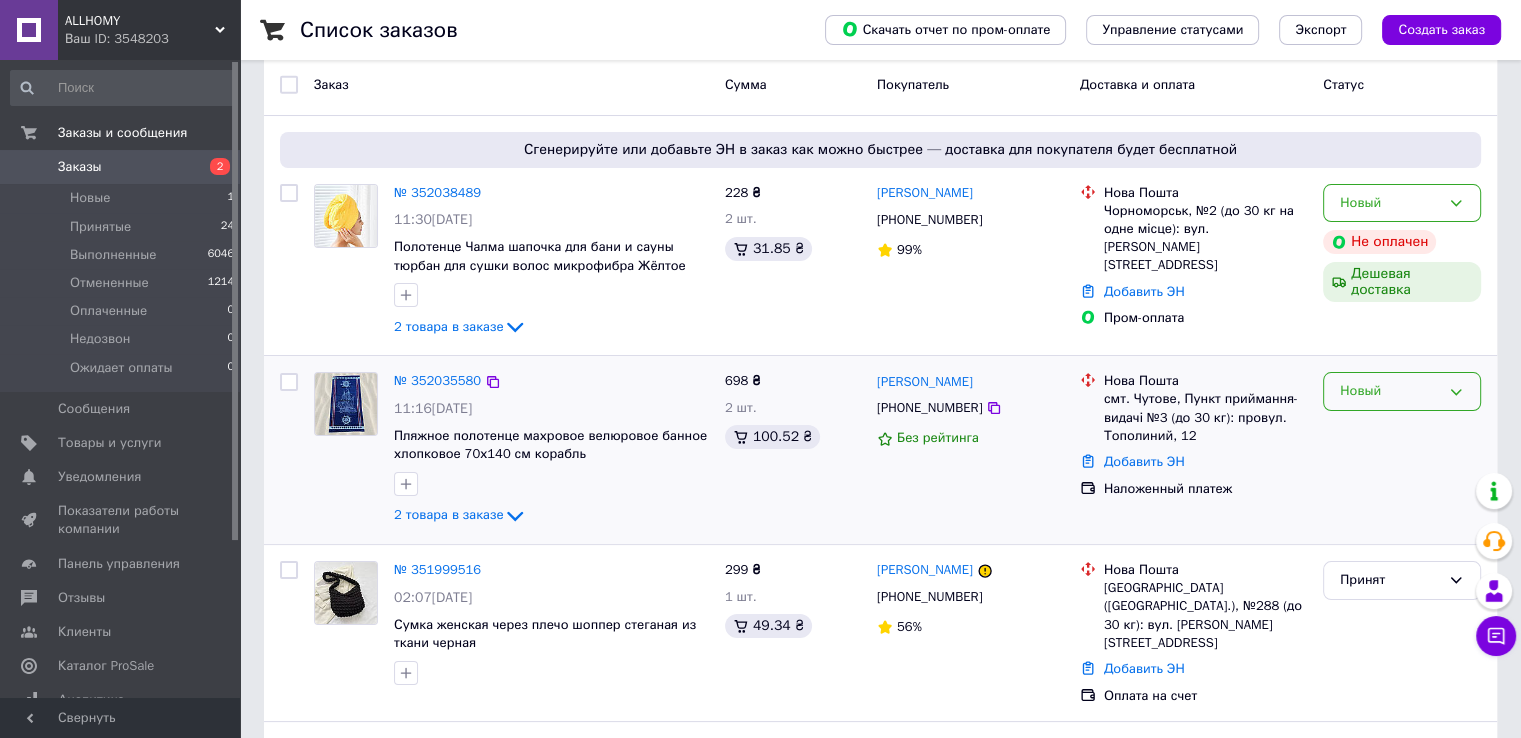 click on "Новый" at bounding box center (1390, 391) 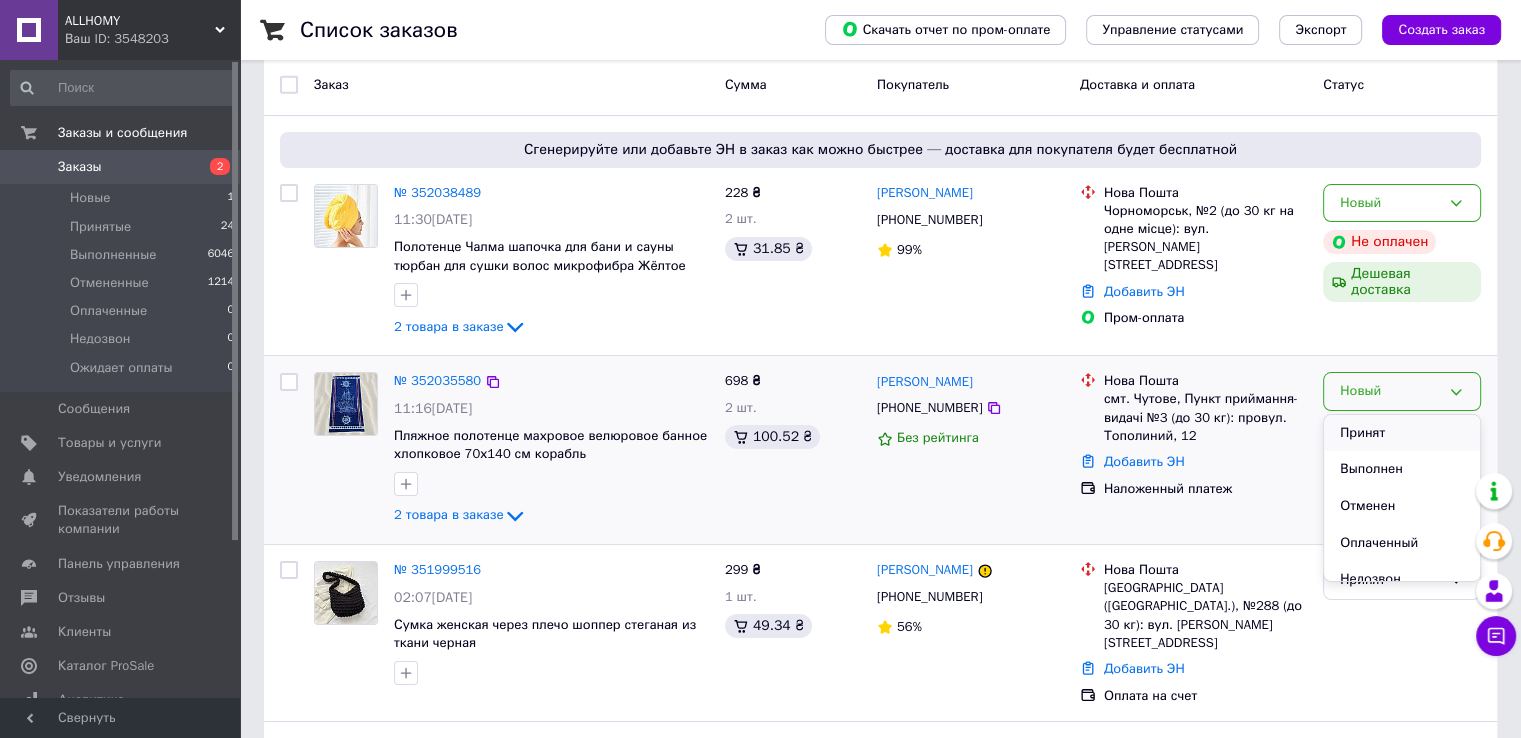 click on "Принят" at bounding box center [1402, 433] 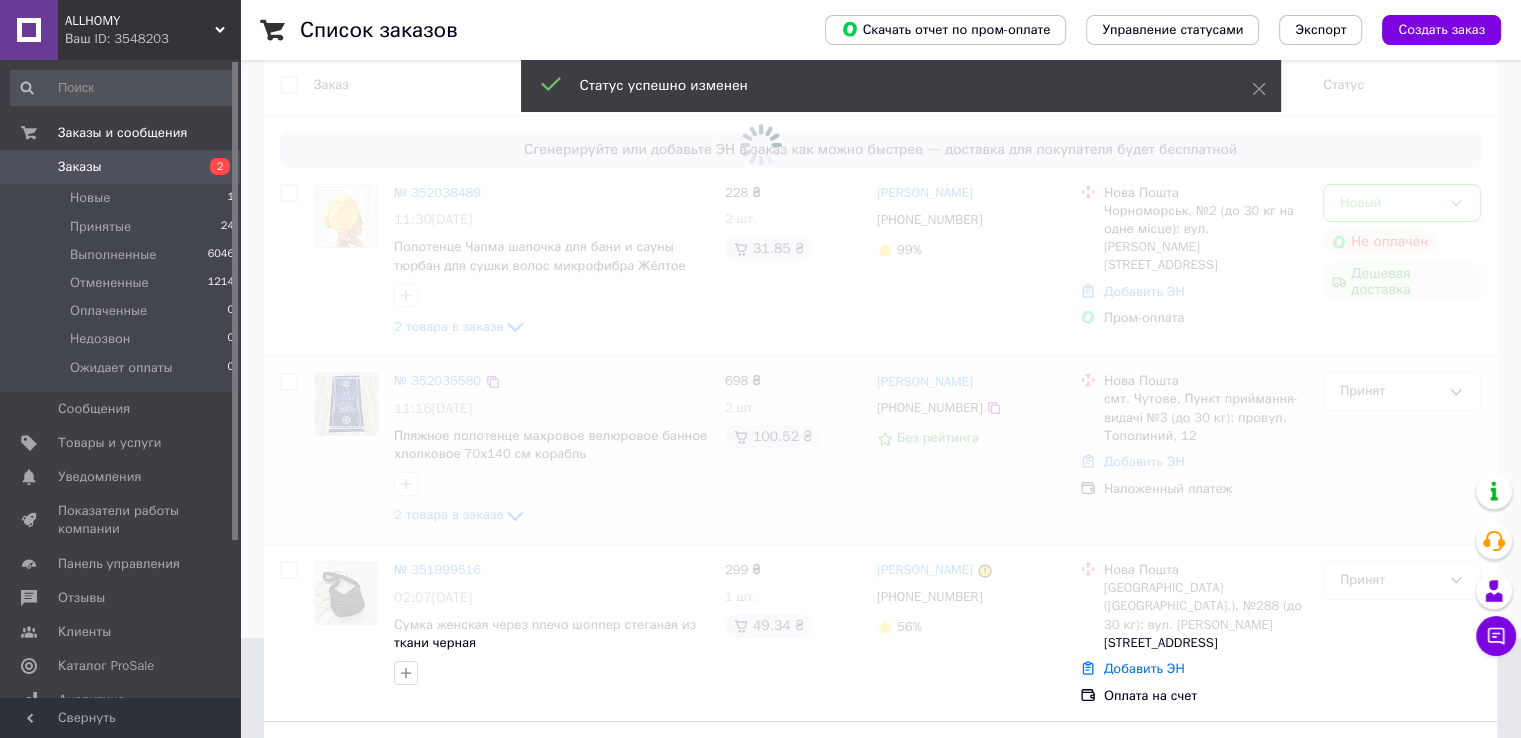 click at bounding box center [760, 269] 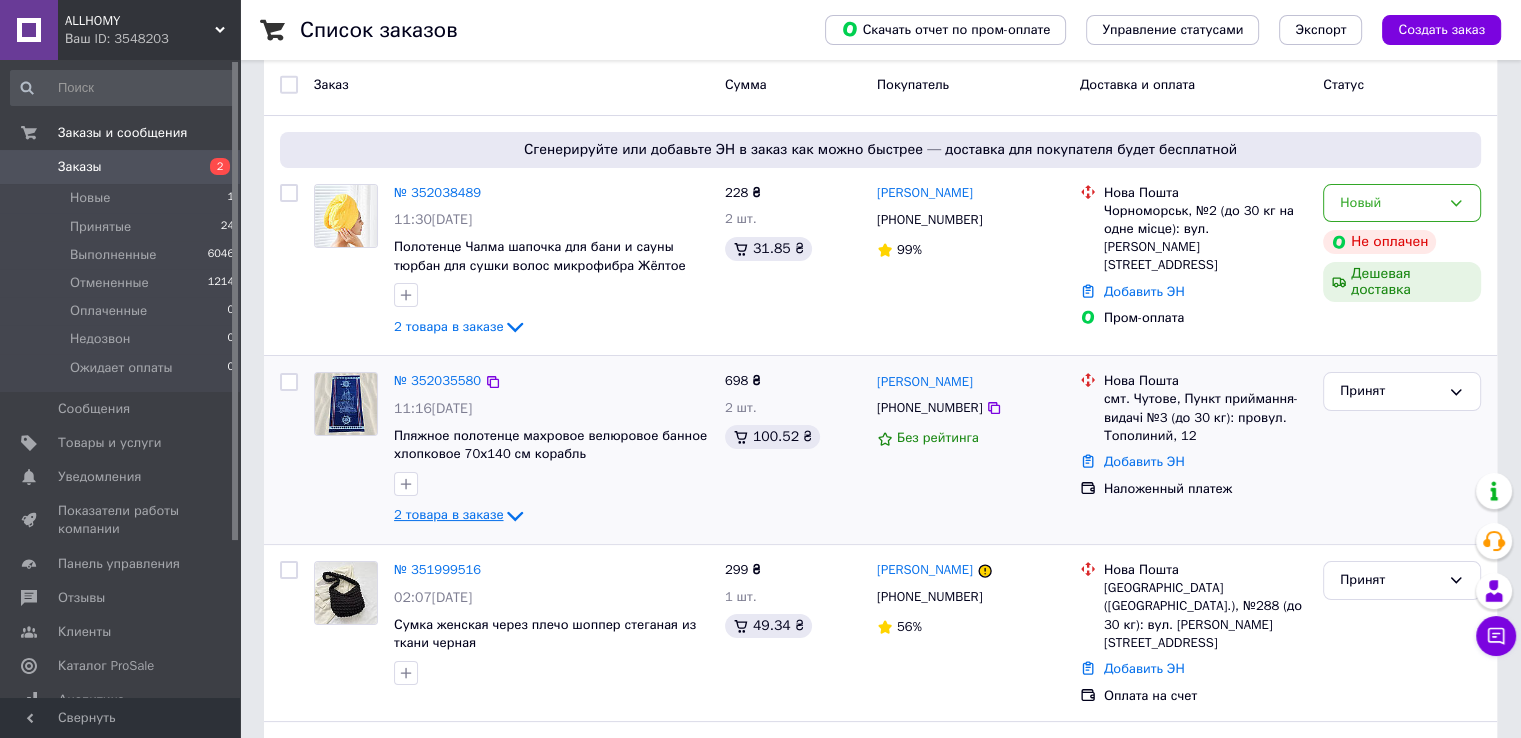 click on "2 товара в заказе" at bounding box center [448, 515] 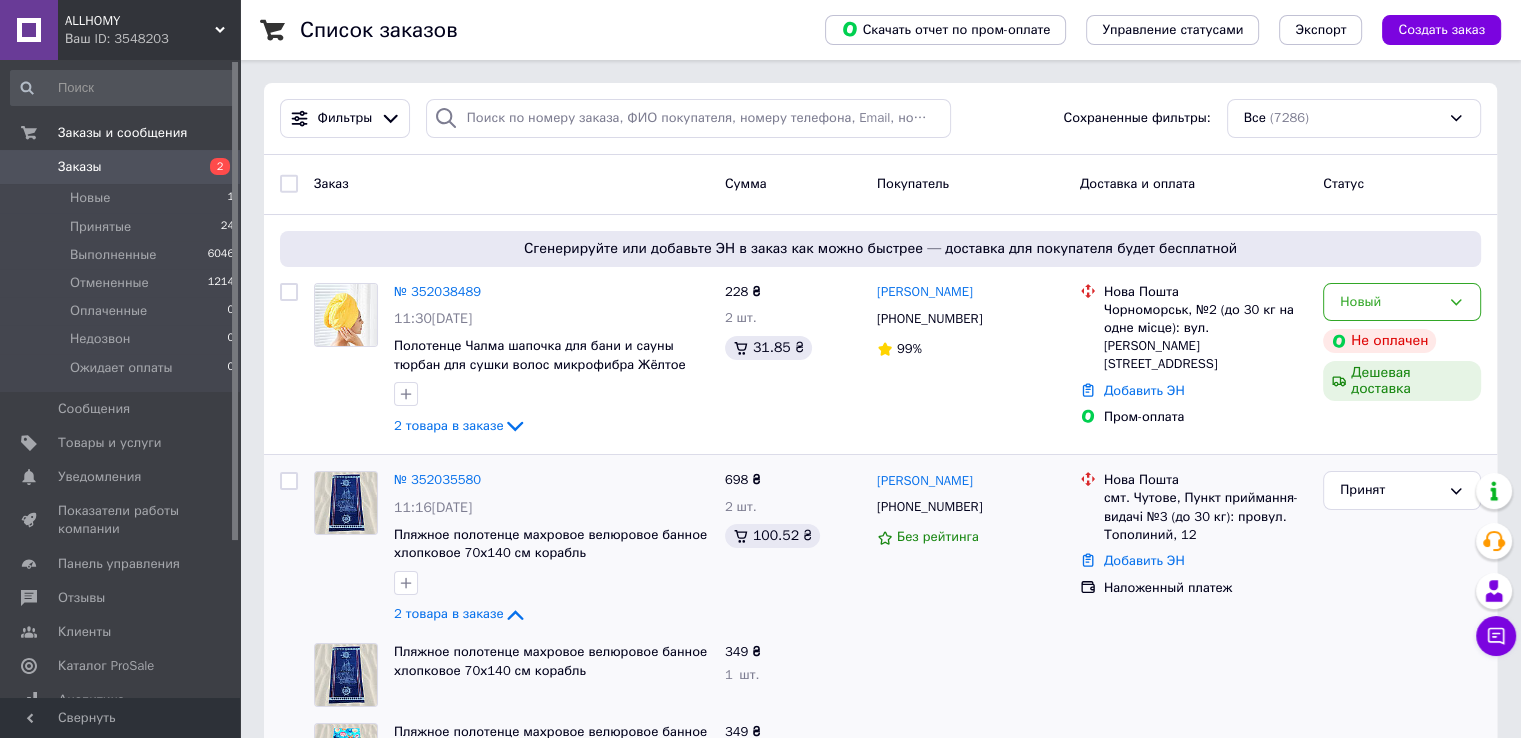 scroll, scrollTop: 0, scrollLeft: 0, axis: both 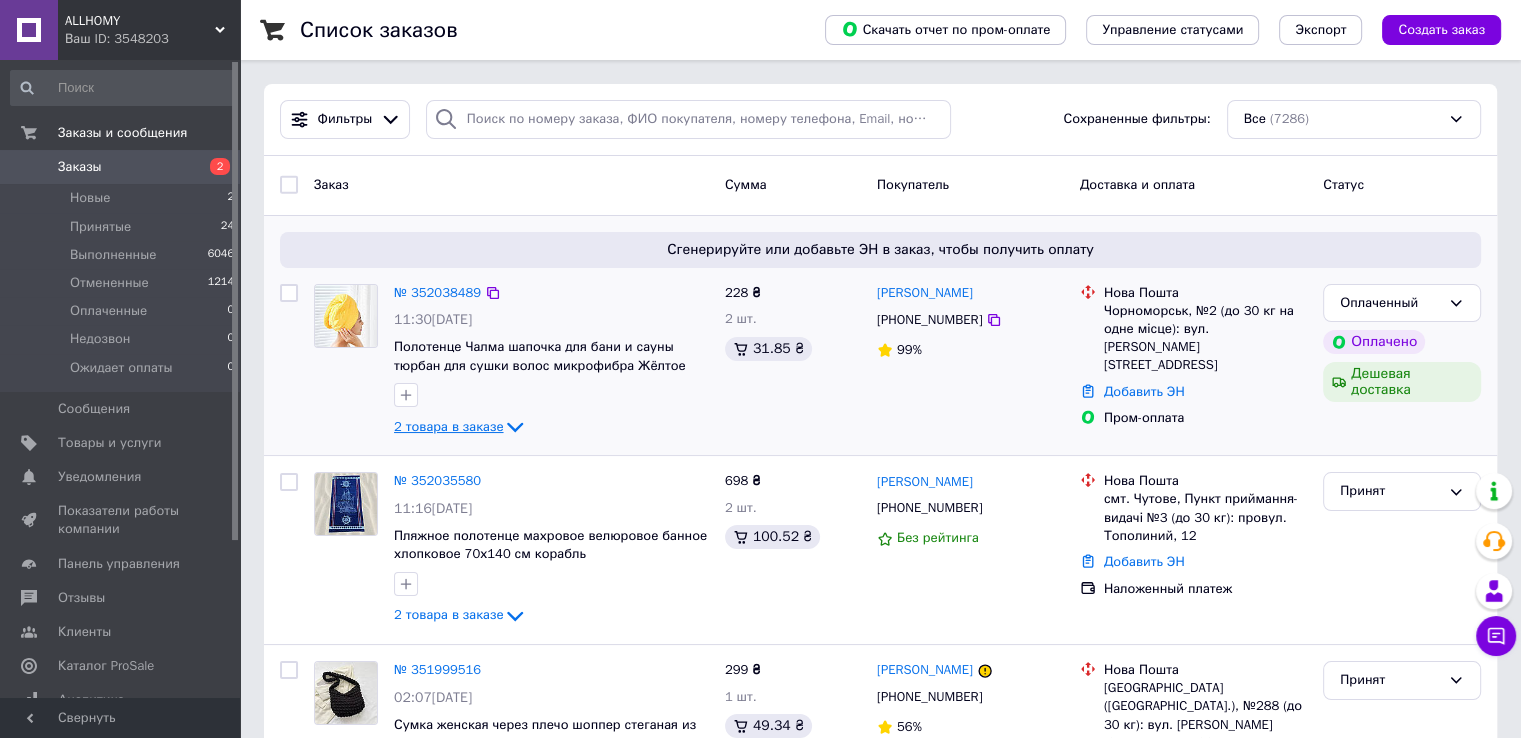 click on "2 товара в заказе" at bounding box center [448, 426] 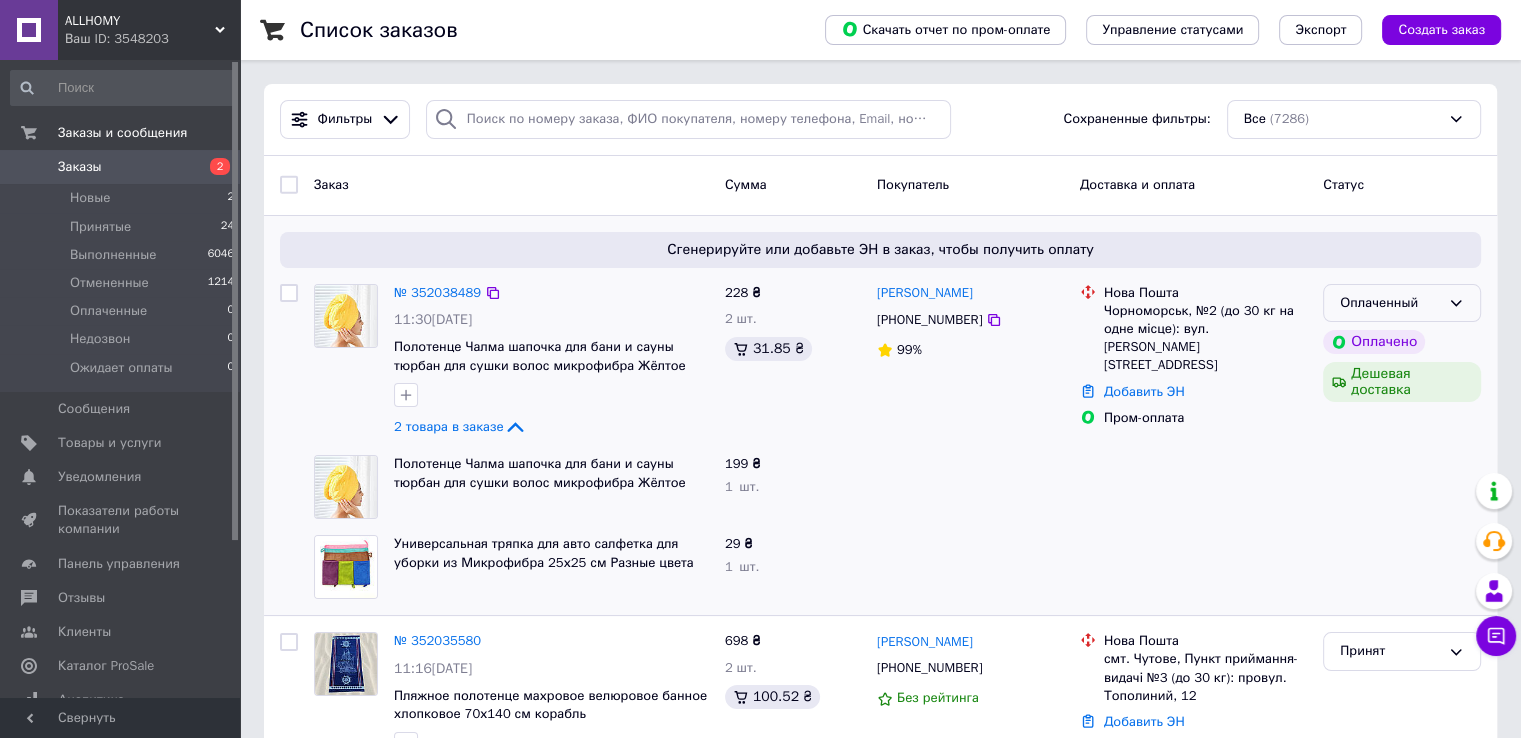 click 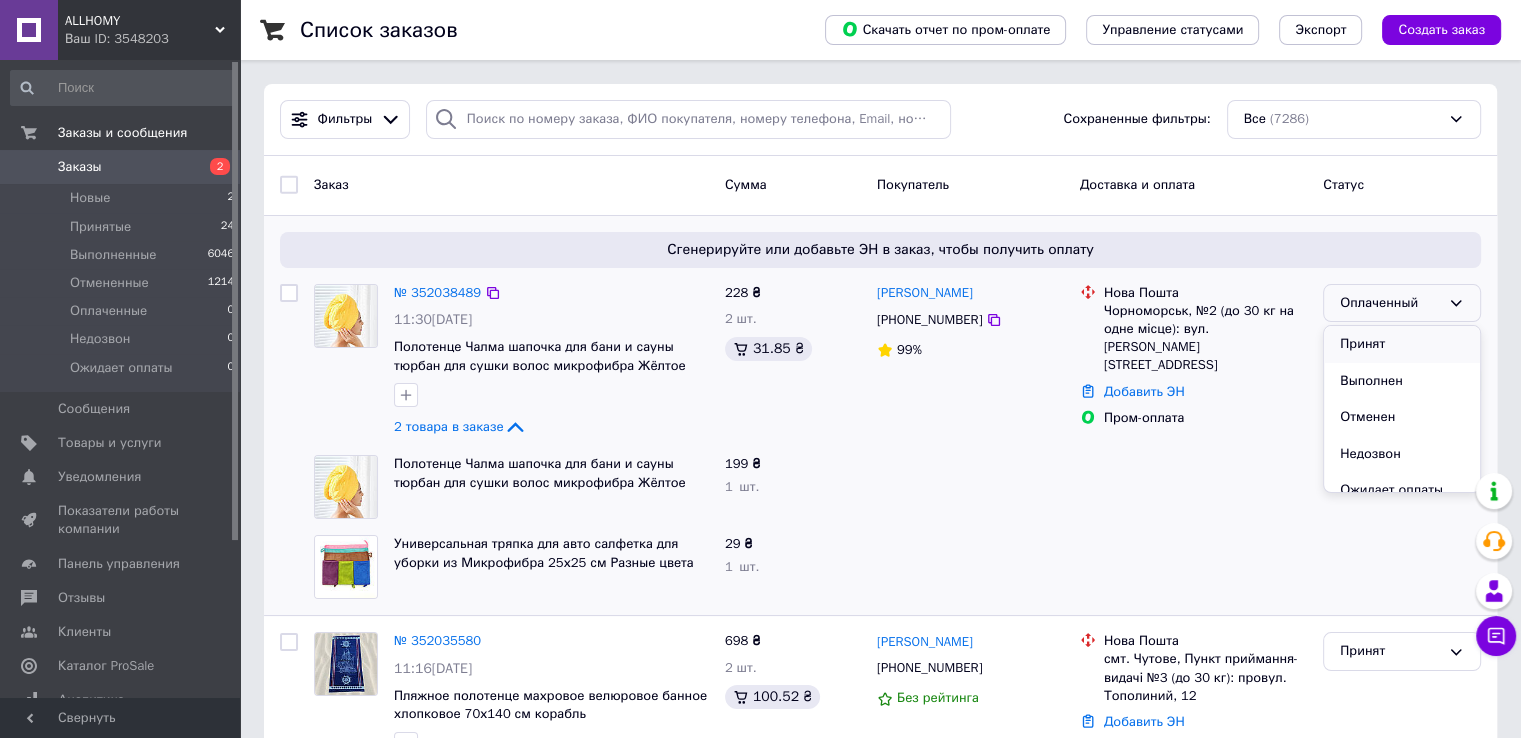 click on "Принят" at bounding box center [1402, 344] 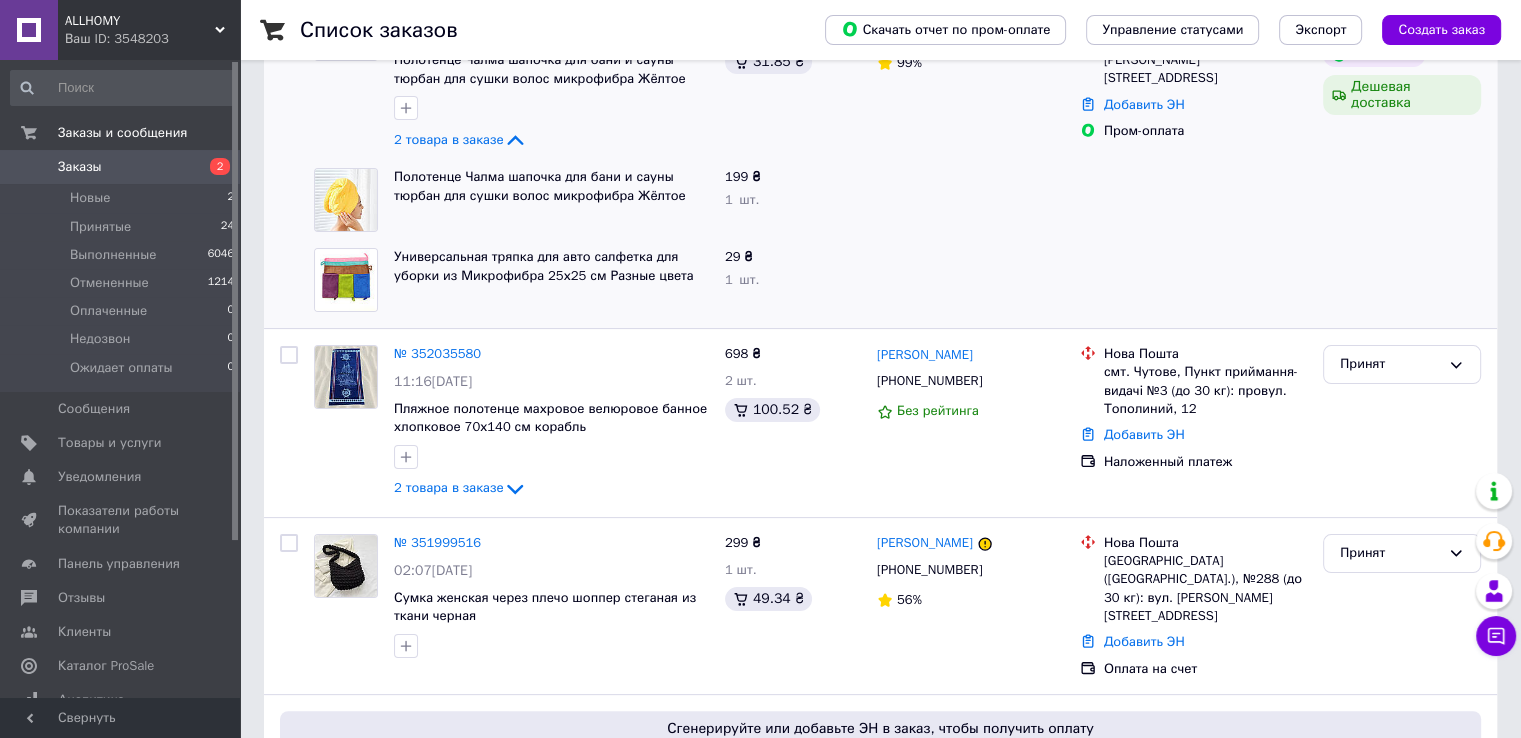 scroll, scrollTop: 300, scrollLeft: 0, axis: vertical 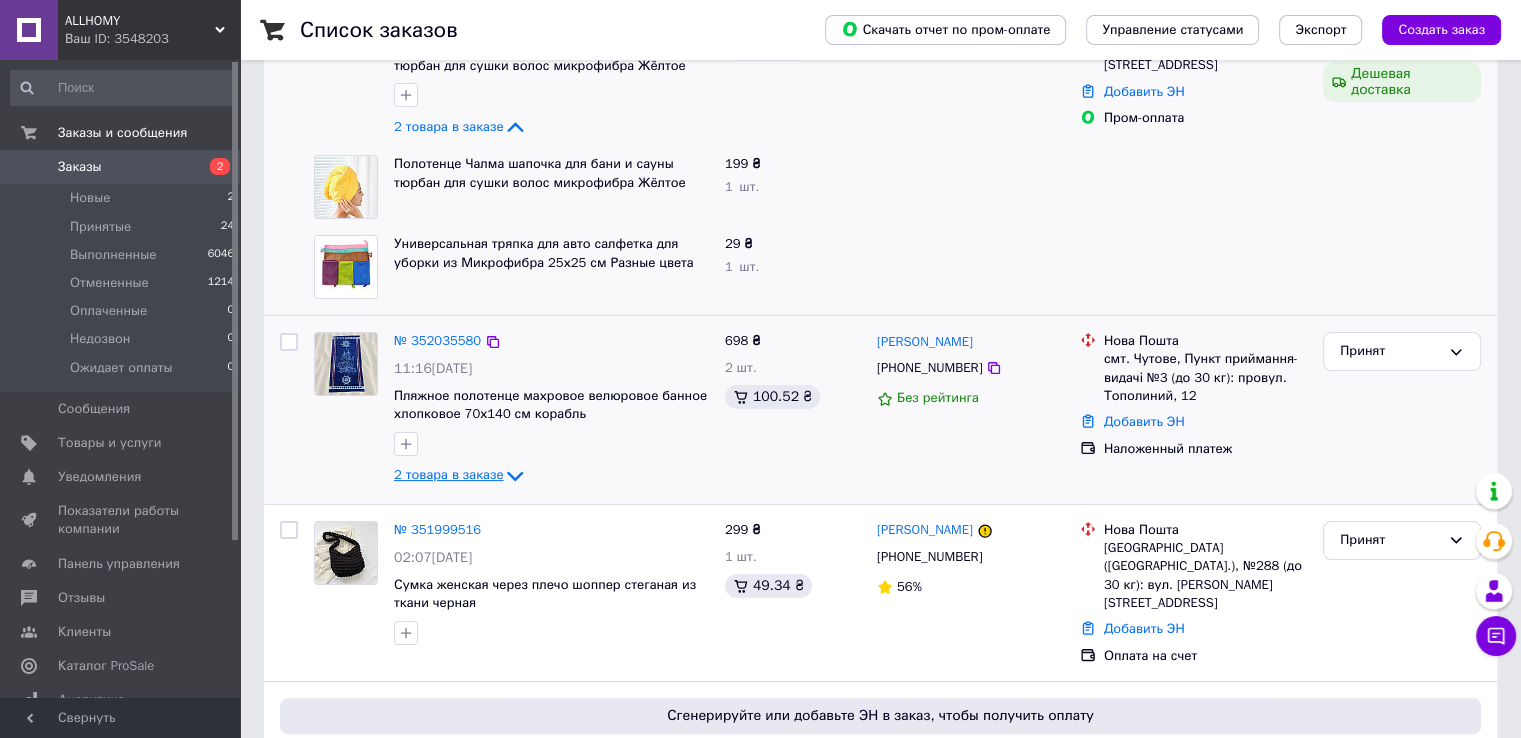 click on "2 товара в заказе" at bounding box center [448, 475] 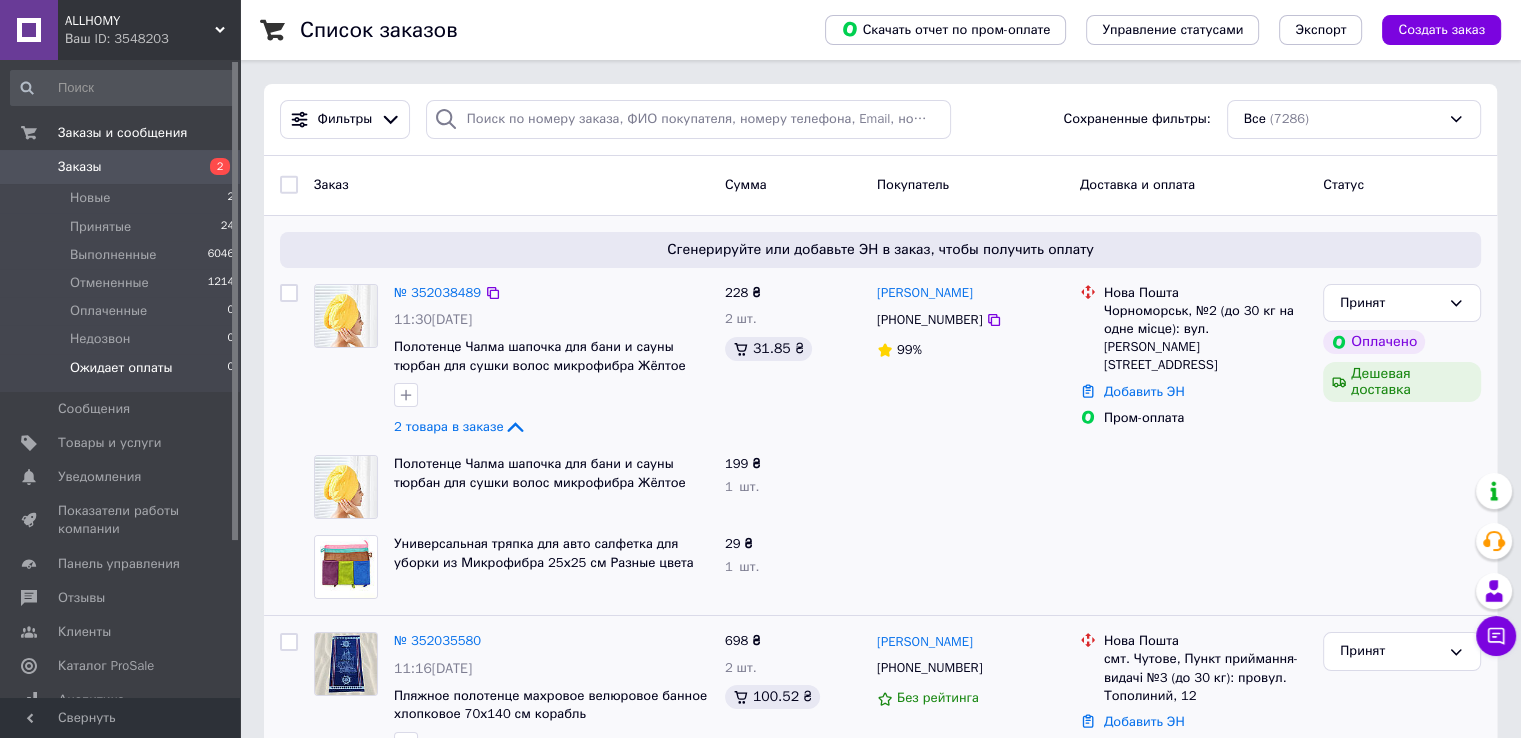 scroll, scrollTop: 0, scrollLeft: 0, axis: both 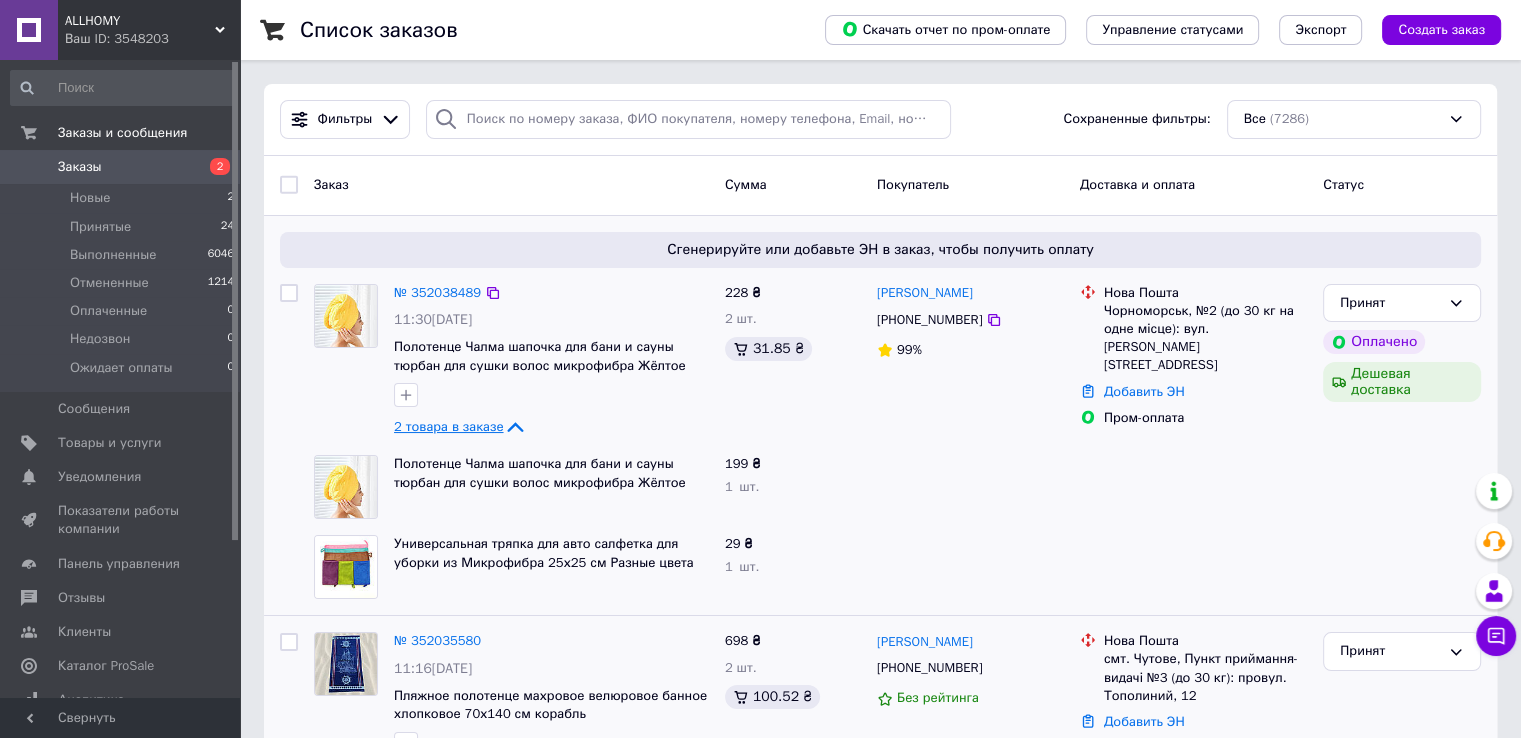 click on "2 товара в заказе" at bounding box center [448, 426] 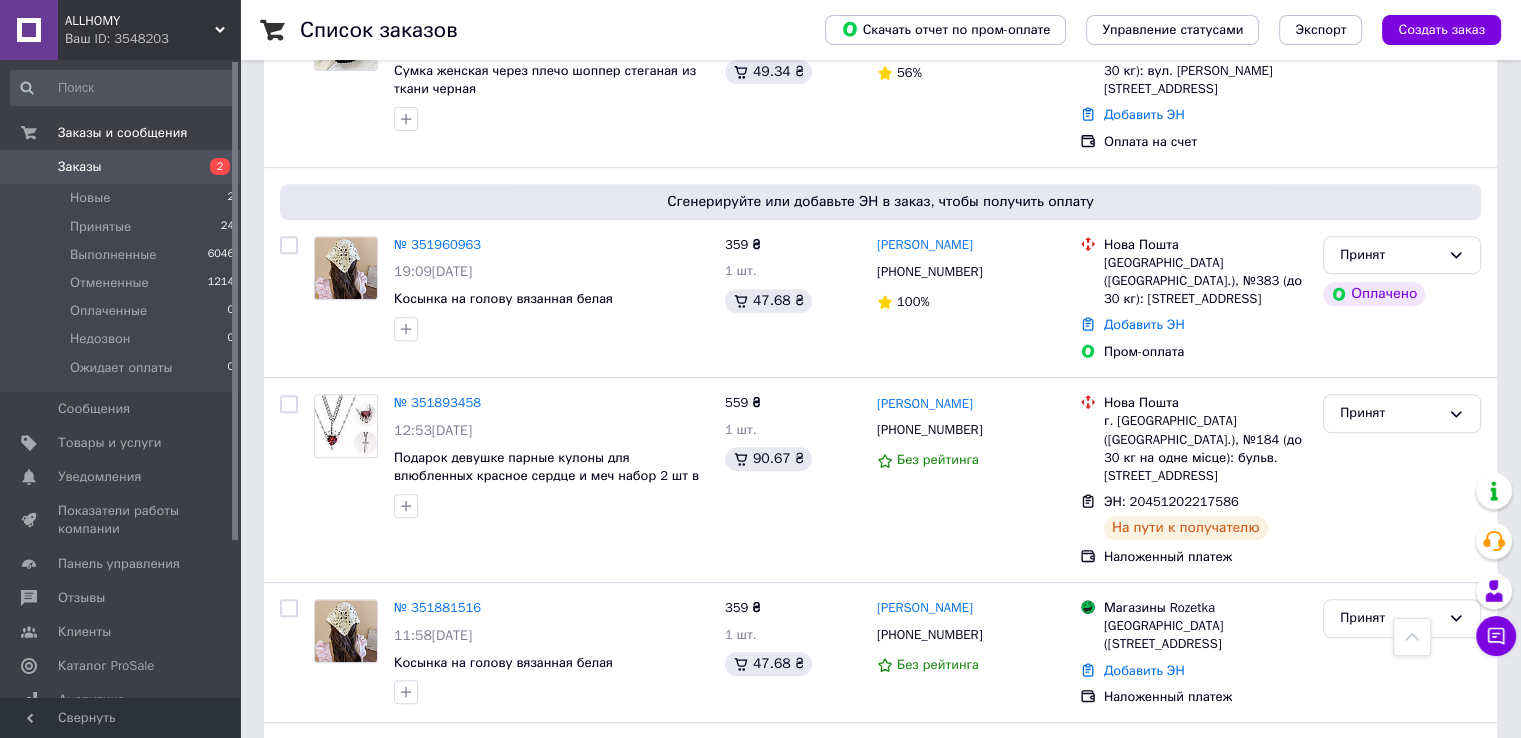 scroll, scrollTop: 1000, scrollLeft: 0, axis: vertical 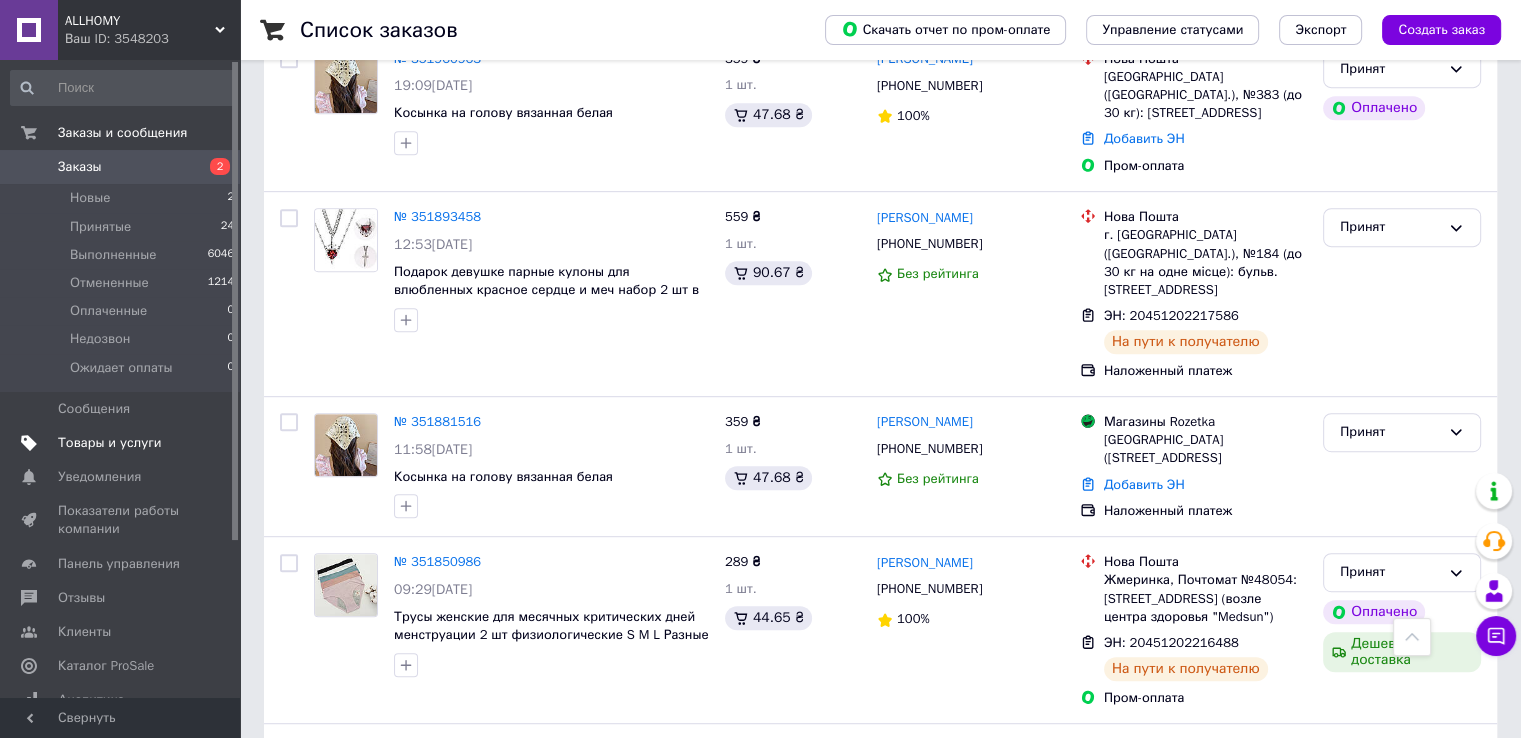 click on "Товары и услуги" at bounding box center (110, 443) 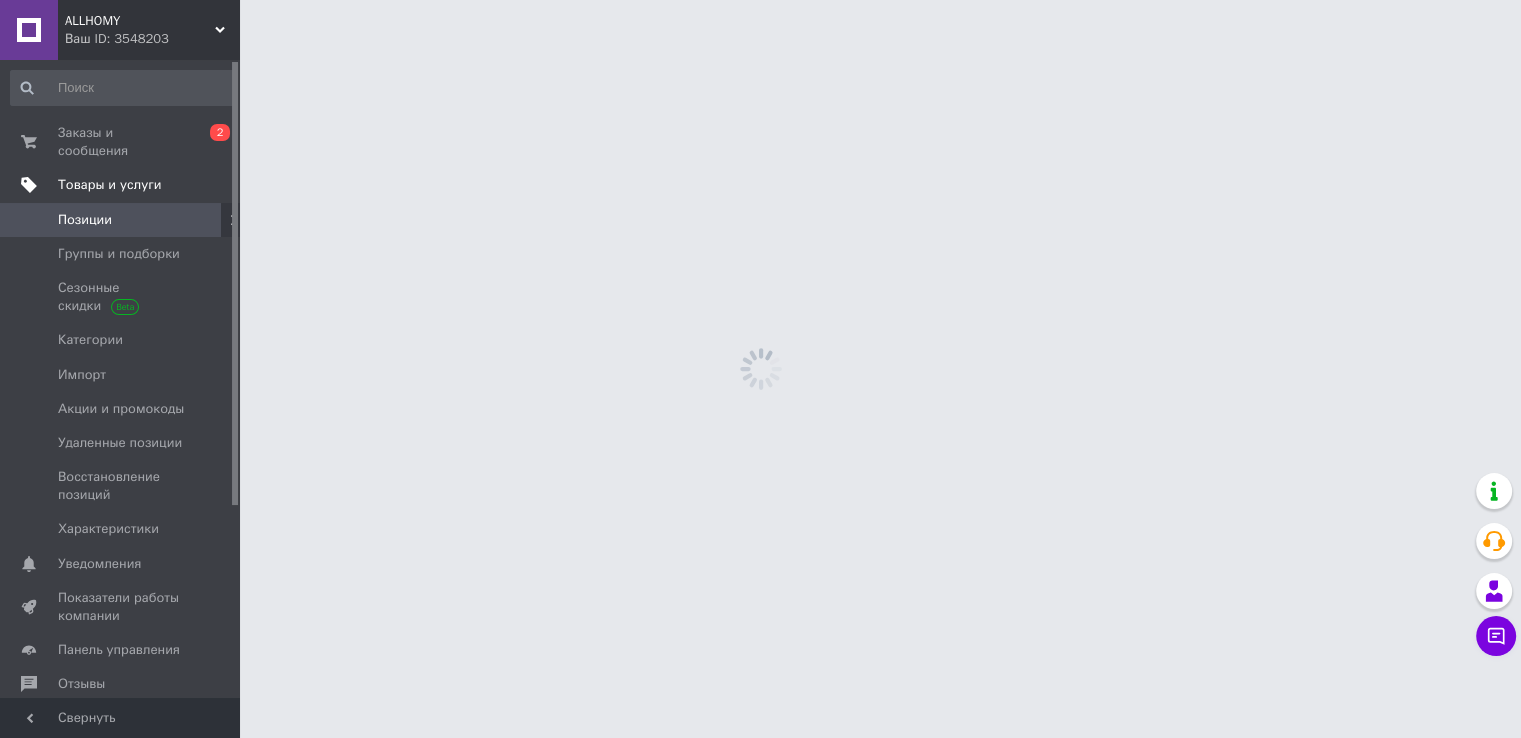 scroll, scrollTop: 0, scrollLeft: 0, axis: both 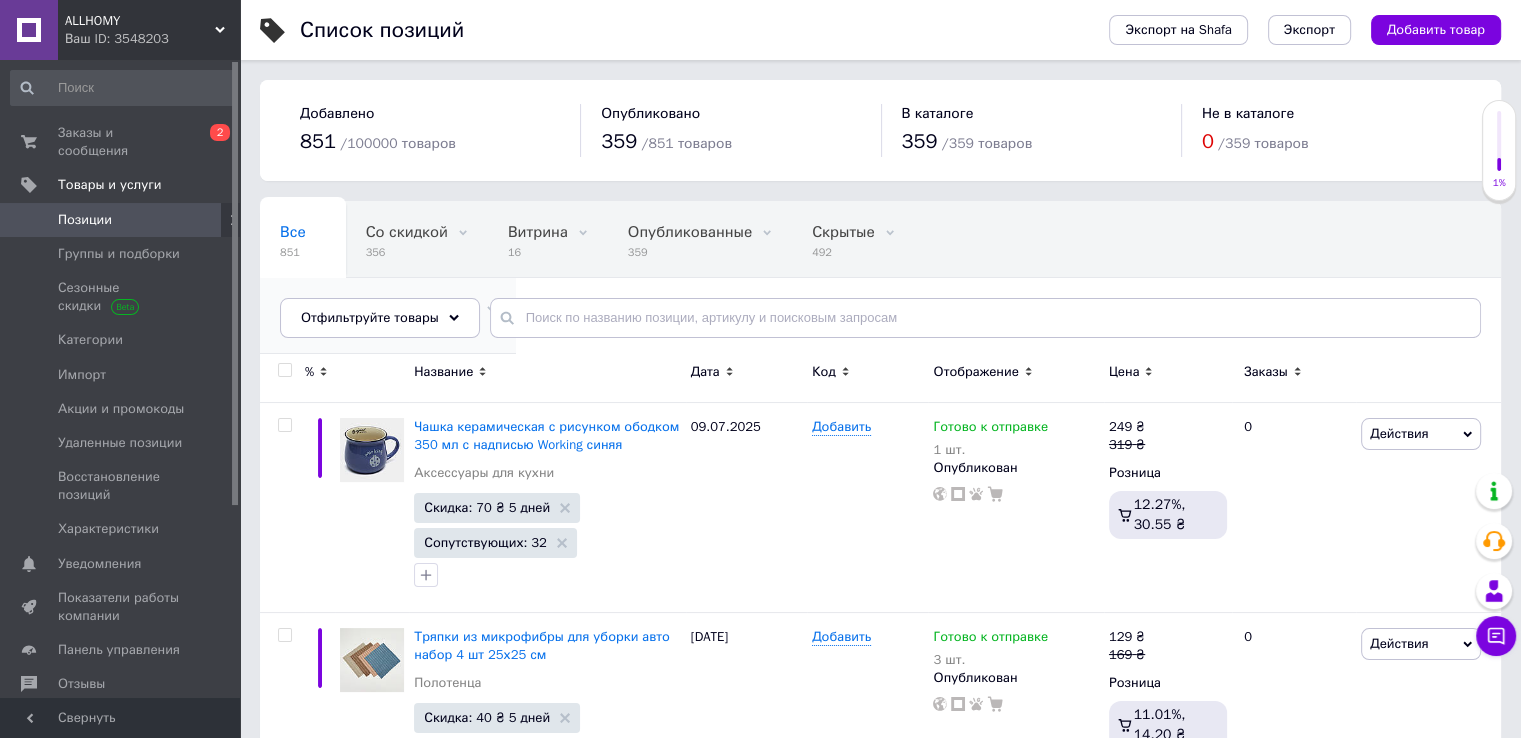 click on "Опубликованные, Не пок... 1" at bounding box center [388, 316] 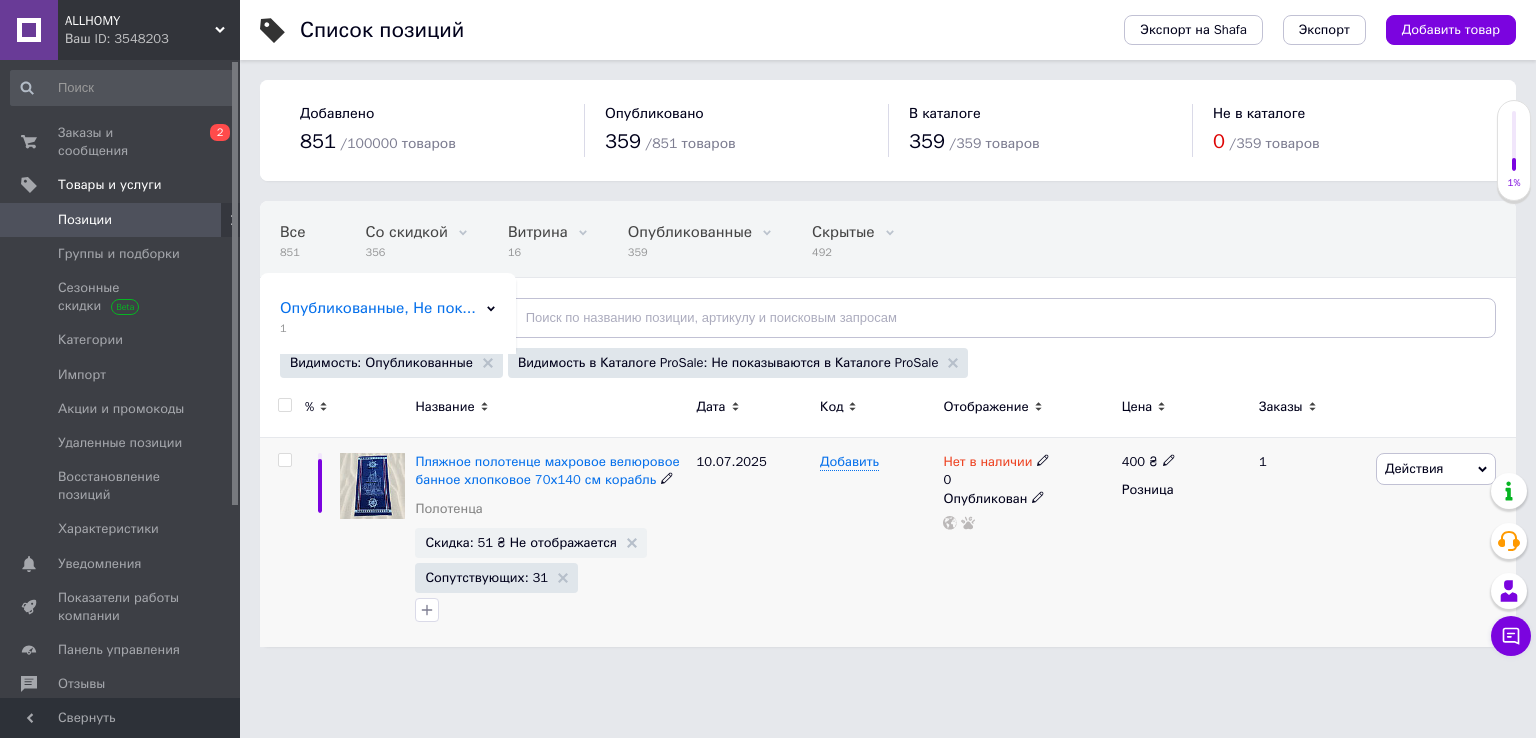 click 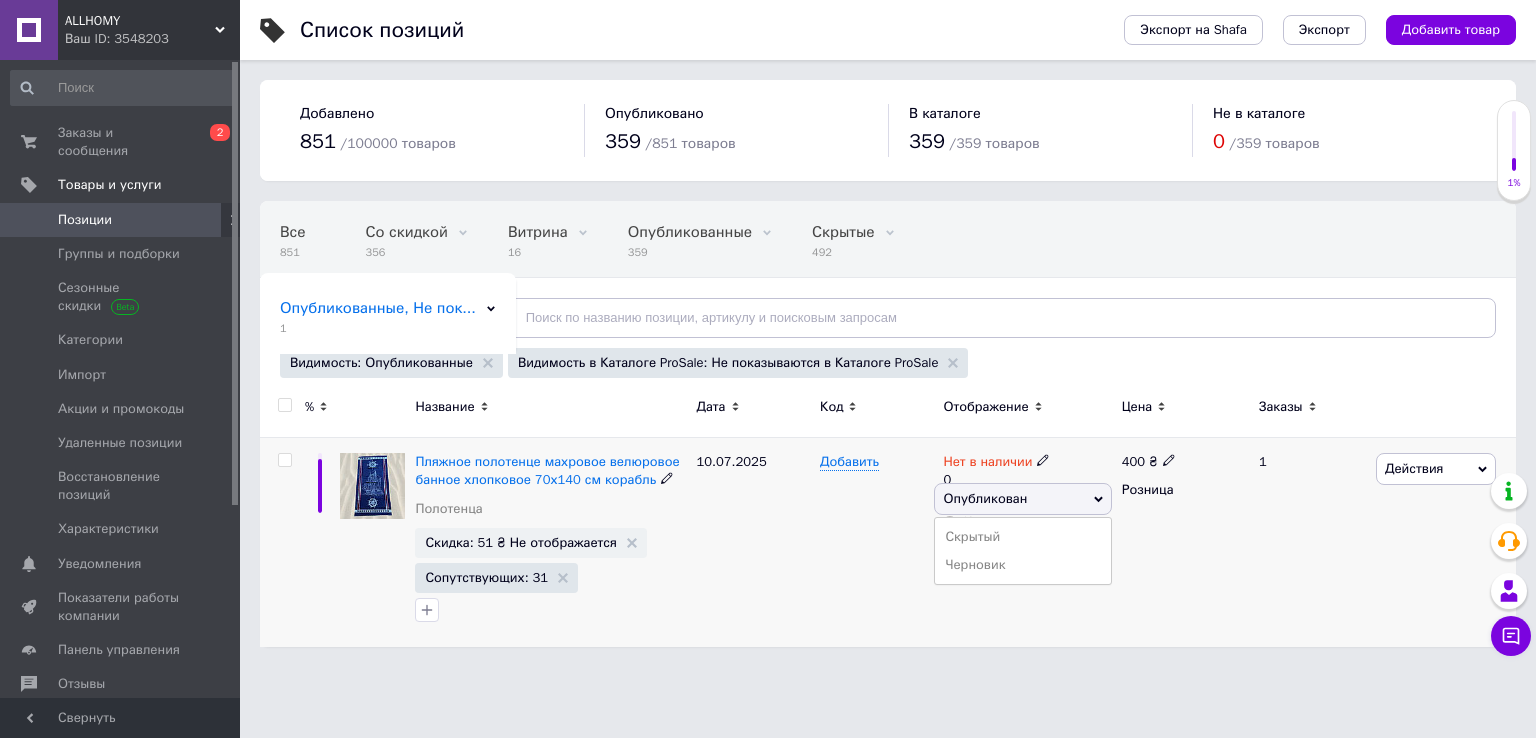 click on "Скрытый" at bounding box center (1022, 537) 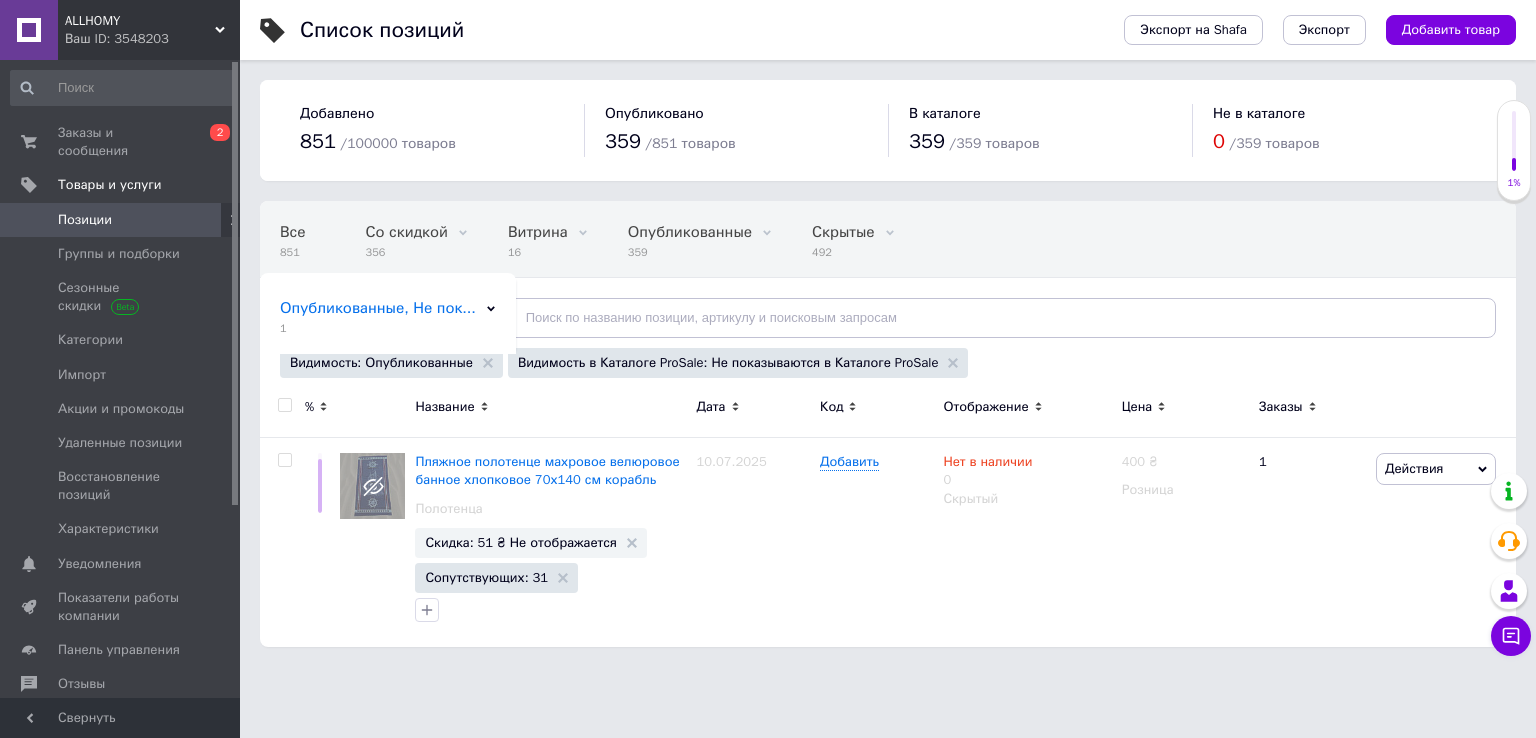 click on "Позиции" at bounding box center [121, 220] 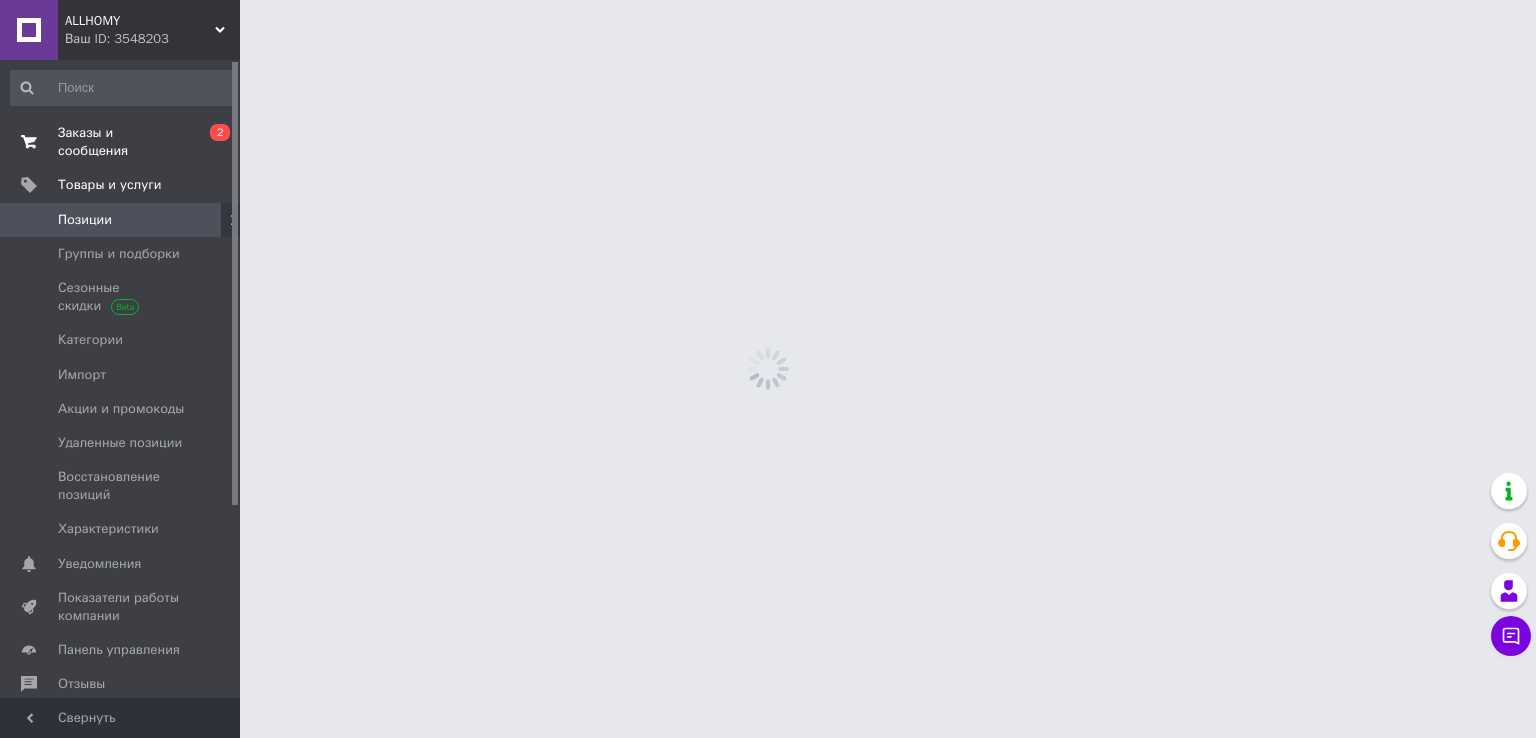 click on "Заказы и сообщения" at bounding box center (121, 142) 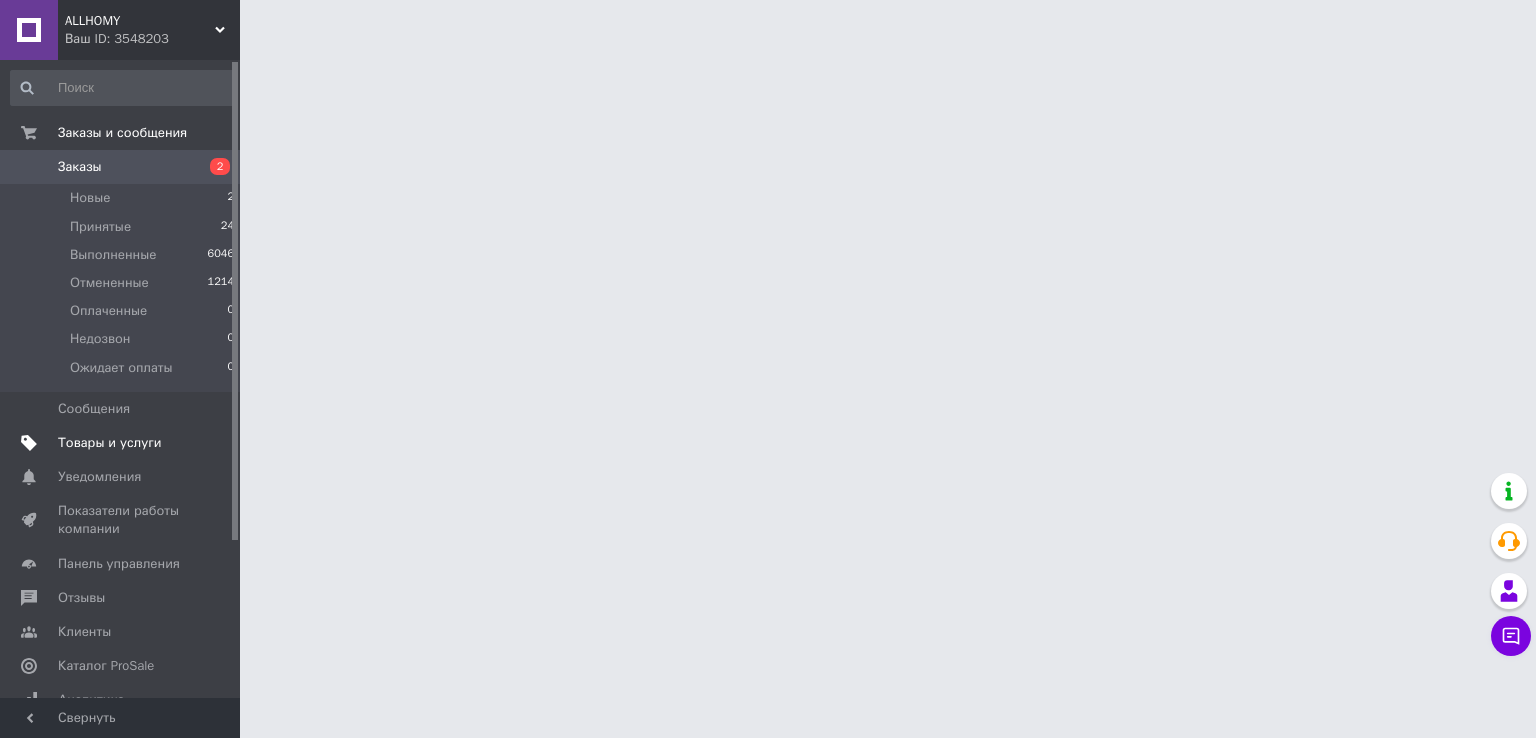 click on "Товары и услуги" at bounding box center (110, 443) 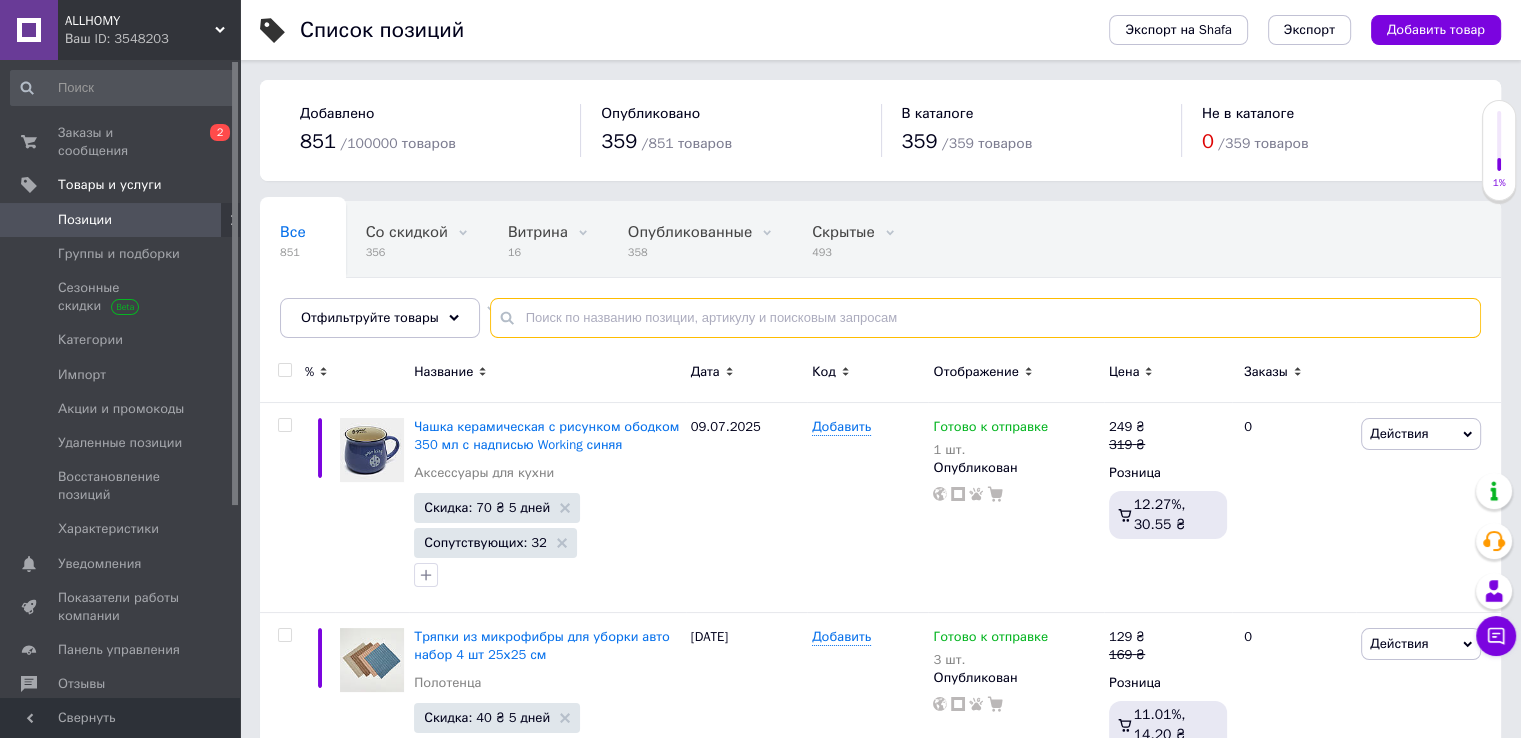 click at bounding box center (985, 318) 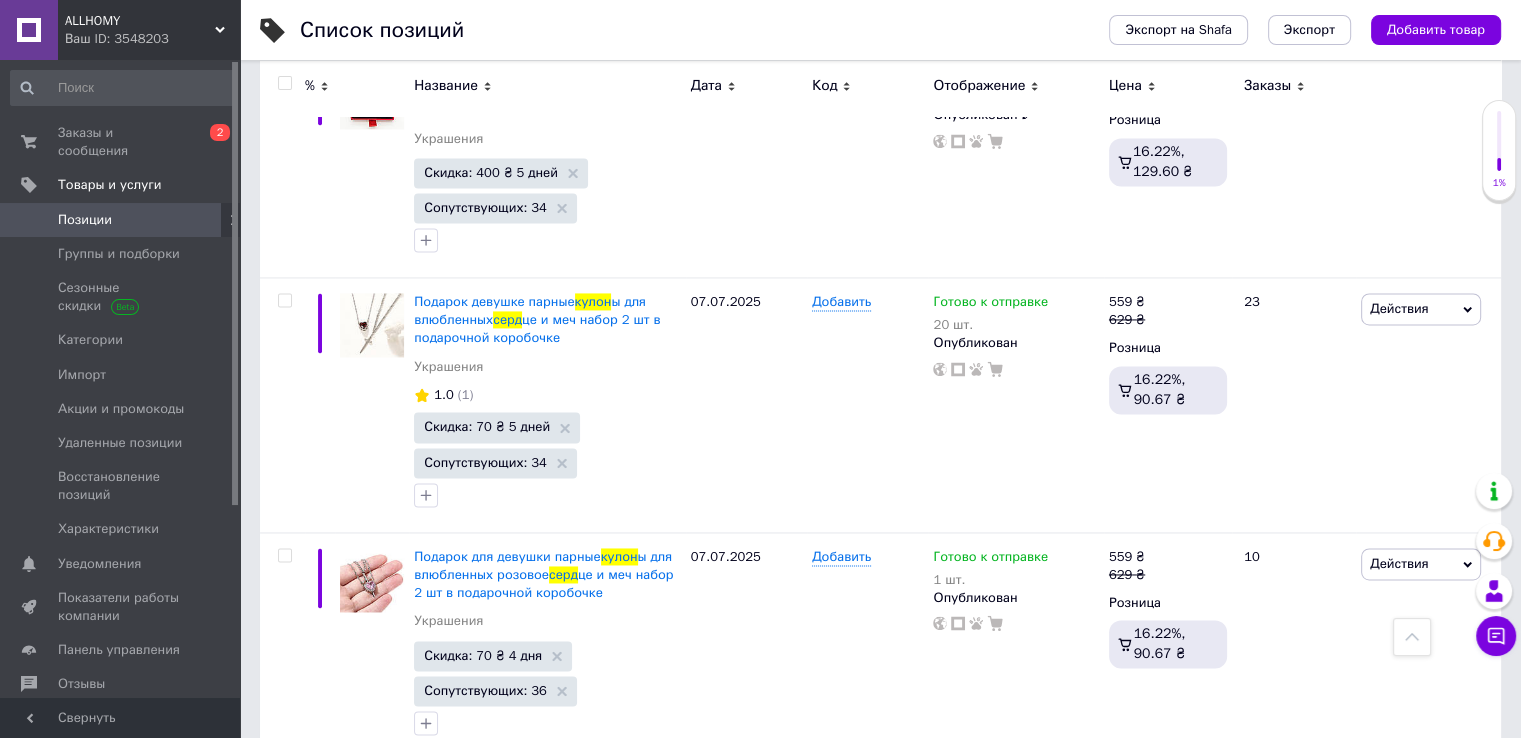 scroll, scrollTop: 2981, scrollLeft: 0, axis: vertical 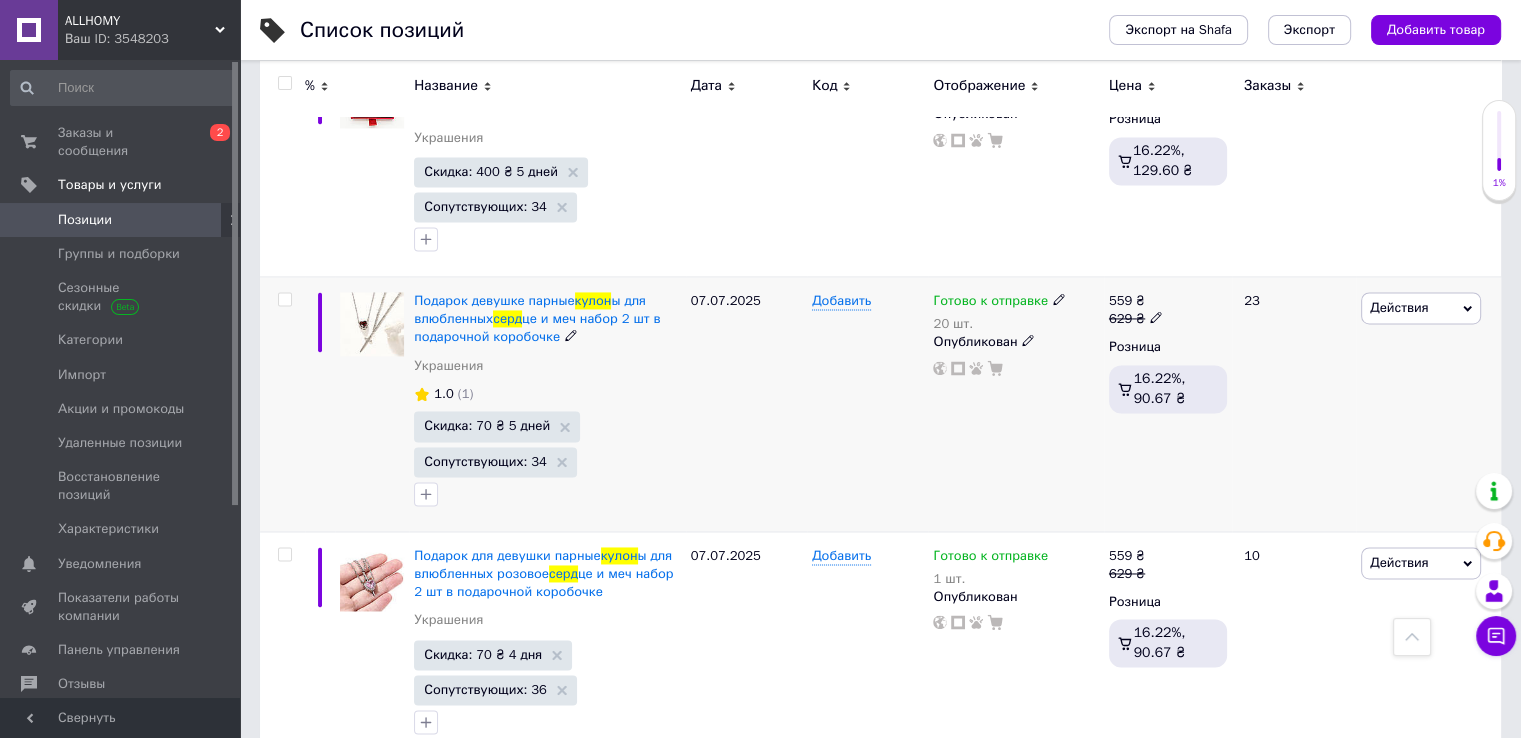 type on "кулон серд" 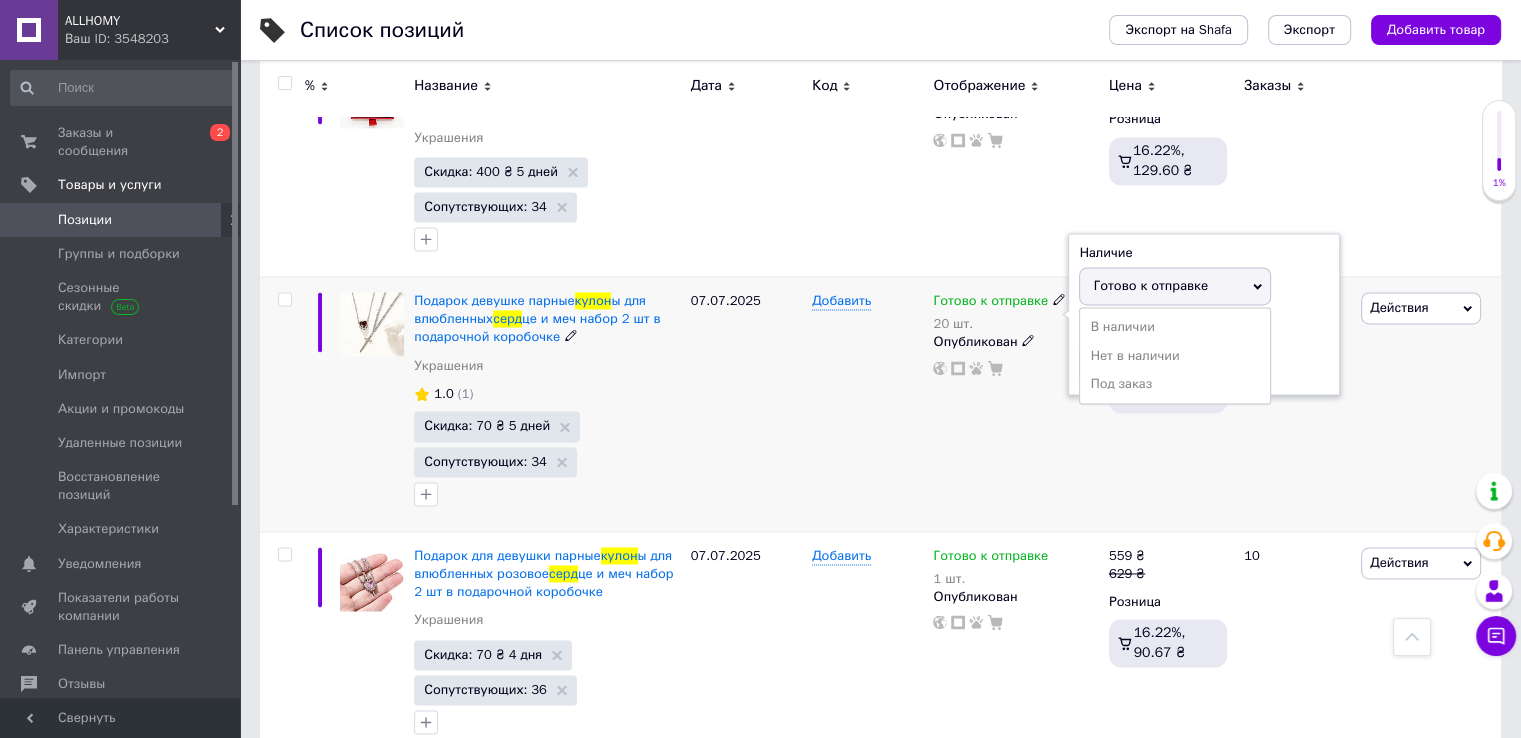 click on "Остатки 20 шт." at bounding box center [1204, 351] 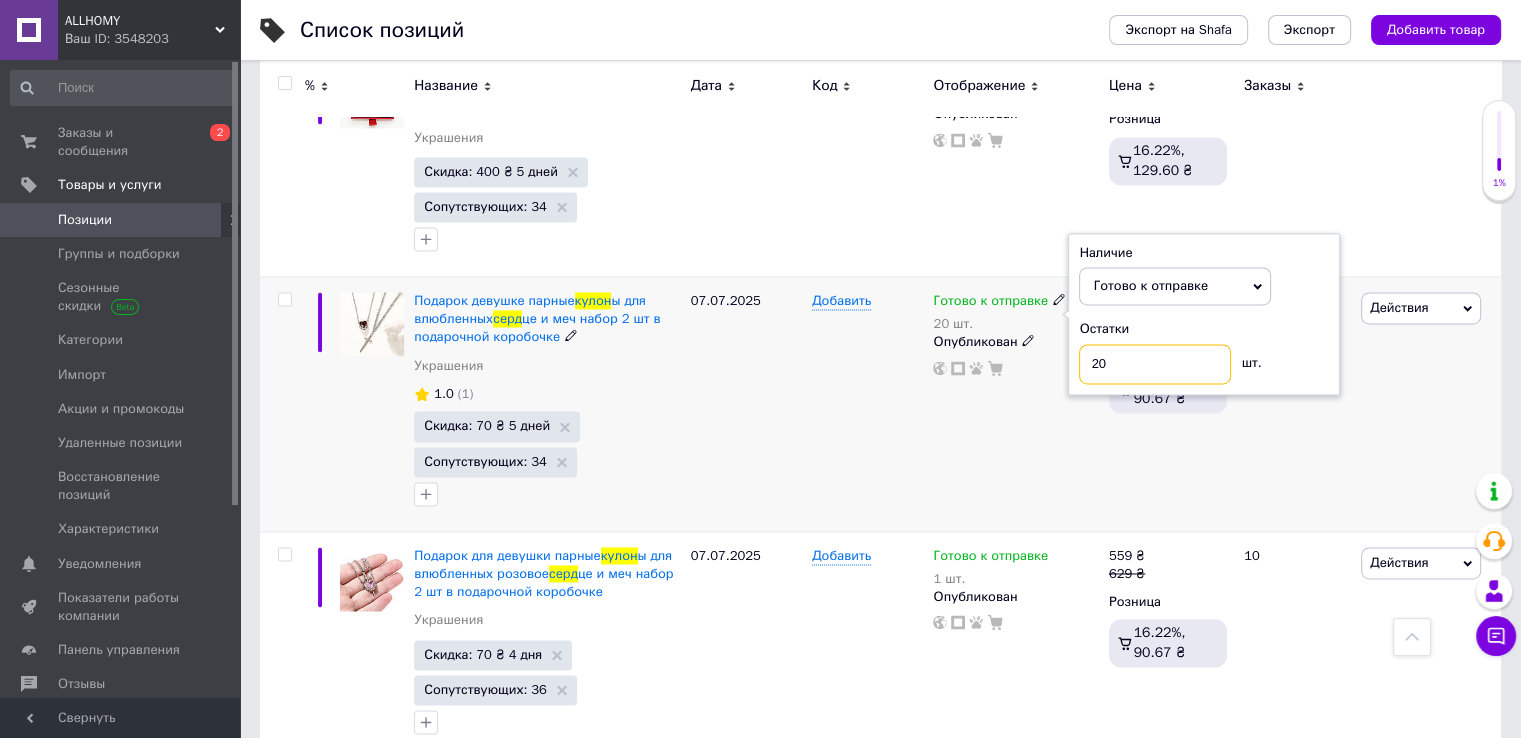 drag, startPoint x: 1132, startPoint y: 231, endPoint x: 1058, endPoint y: 225, distance: 74.24284 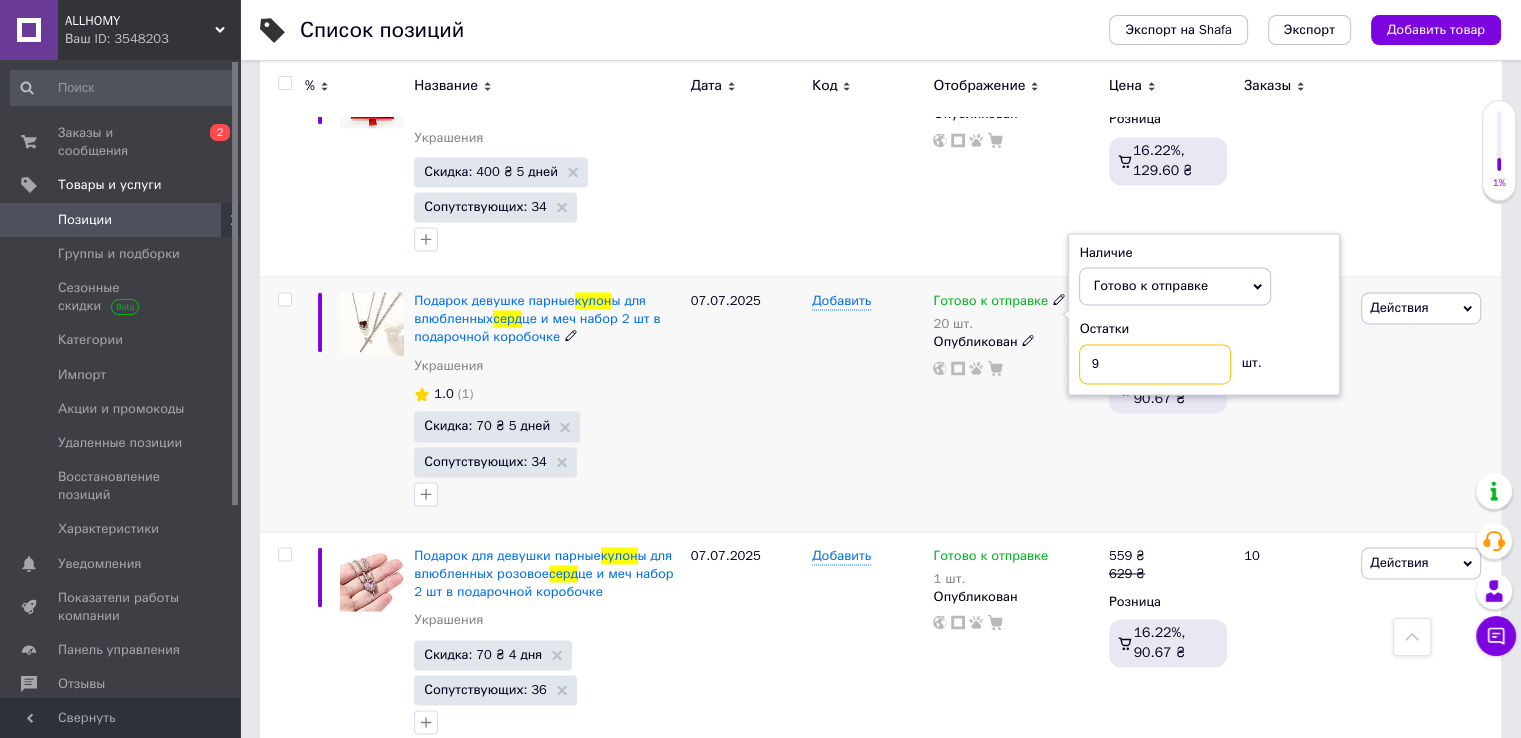 type on "9" 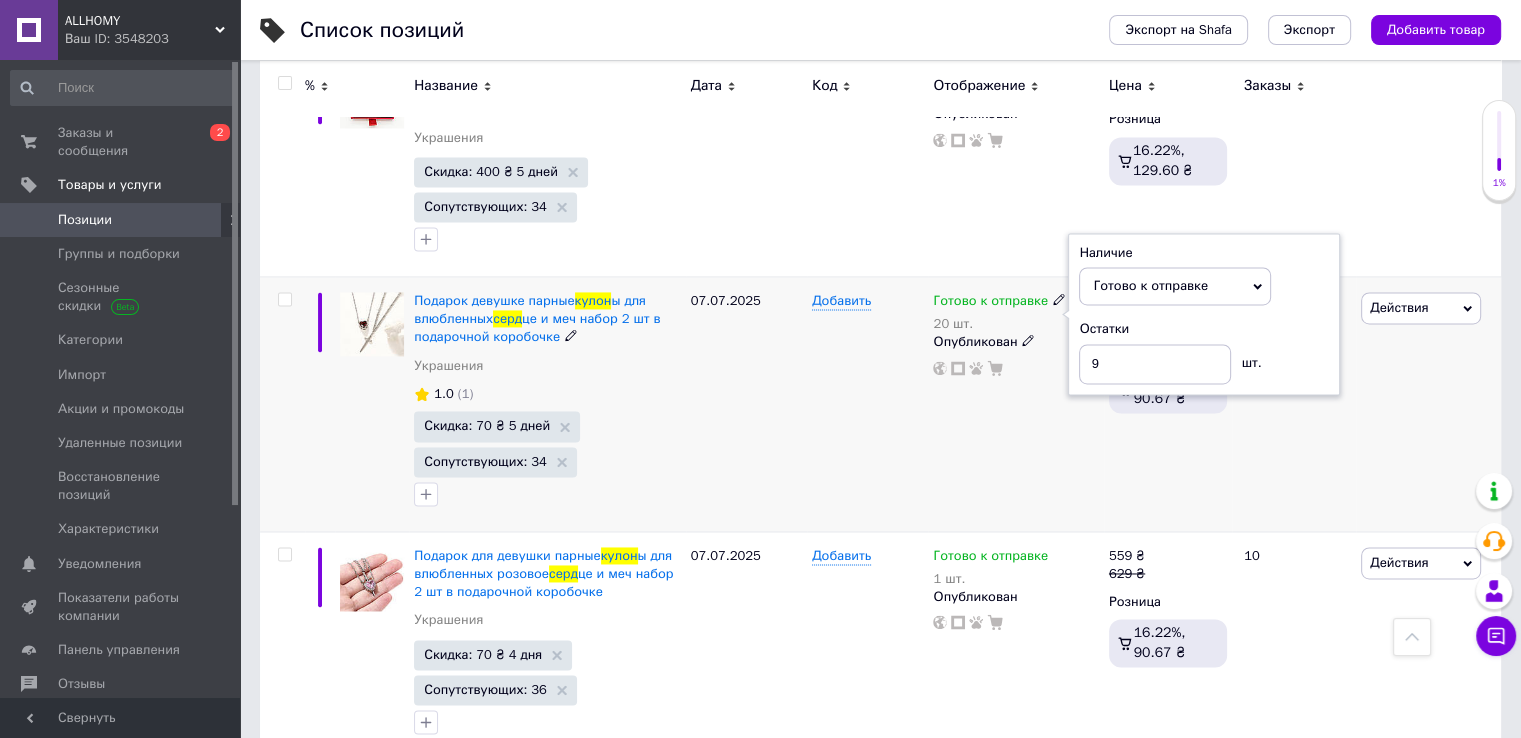 click on "Готово к отправке 20 шт. Наличие Готово к отправке В наличии Нет в наличии Под заказ Остатки 9 шт. Опубликован" at bounding box center [1015, 404] 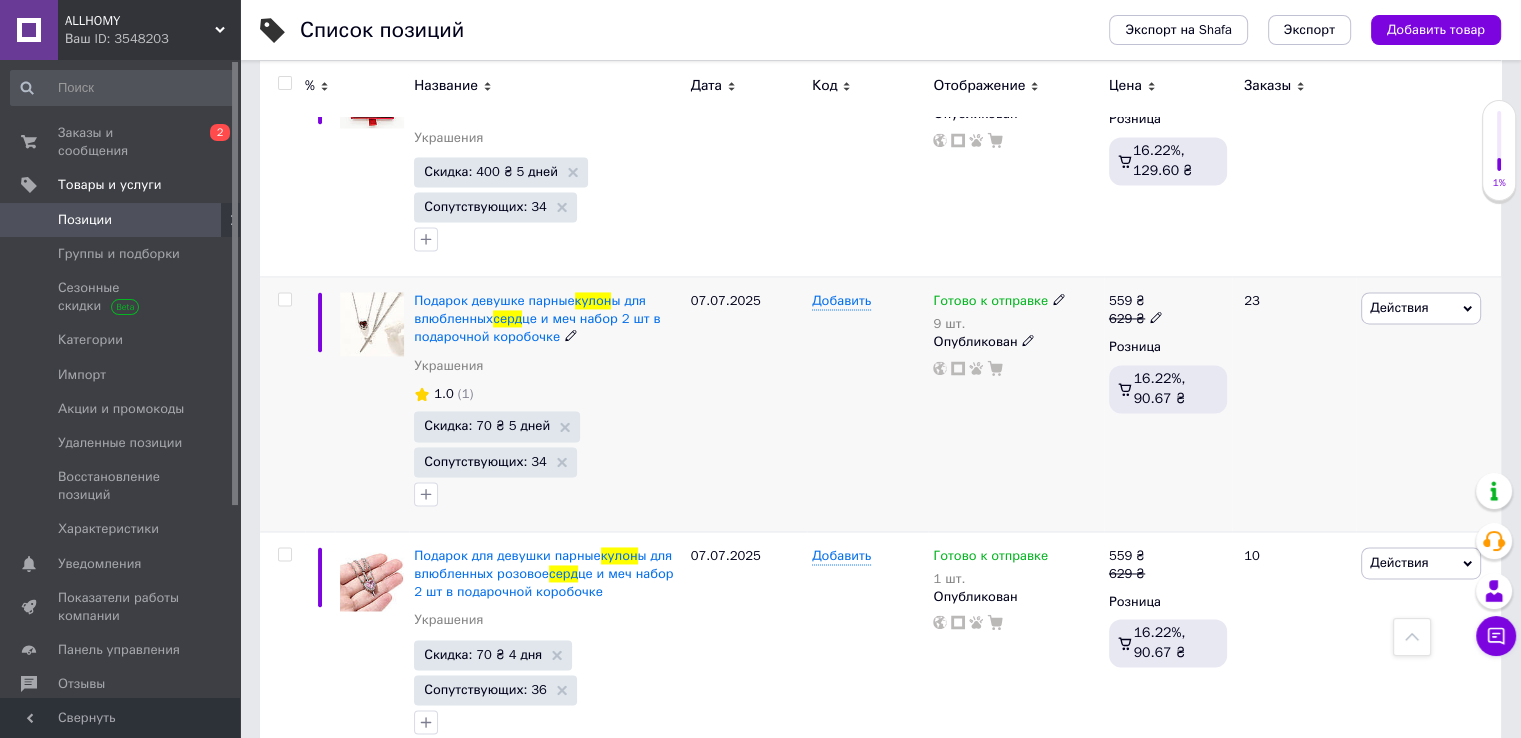 click 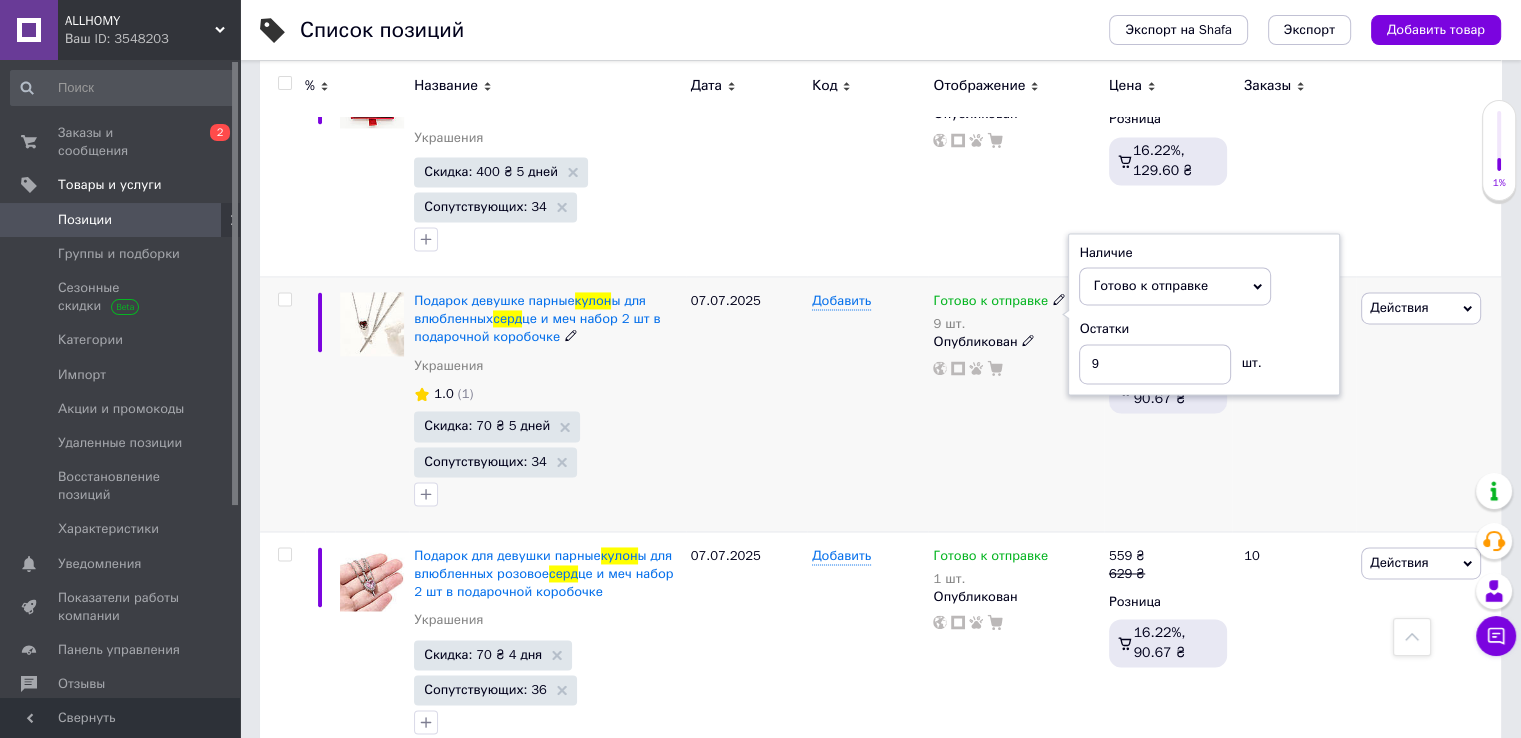 click on "Остатки 9 шт." at bounding box center (1204, 351) 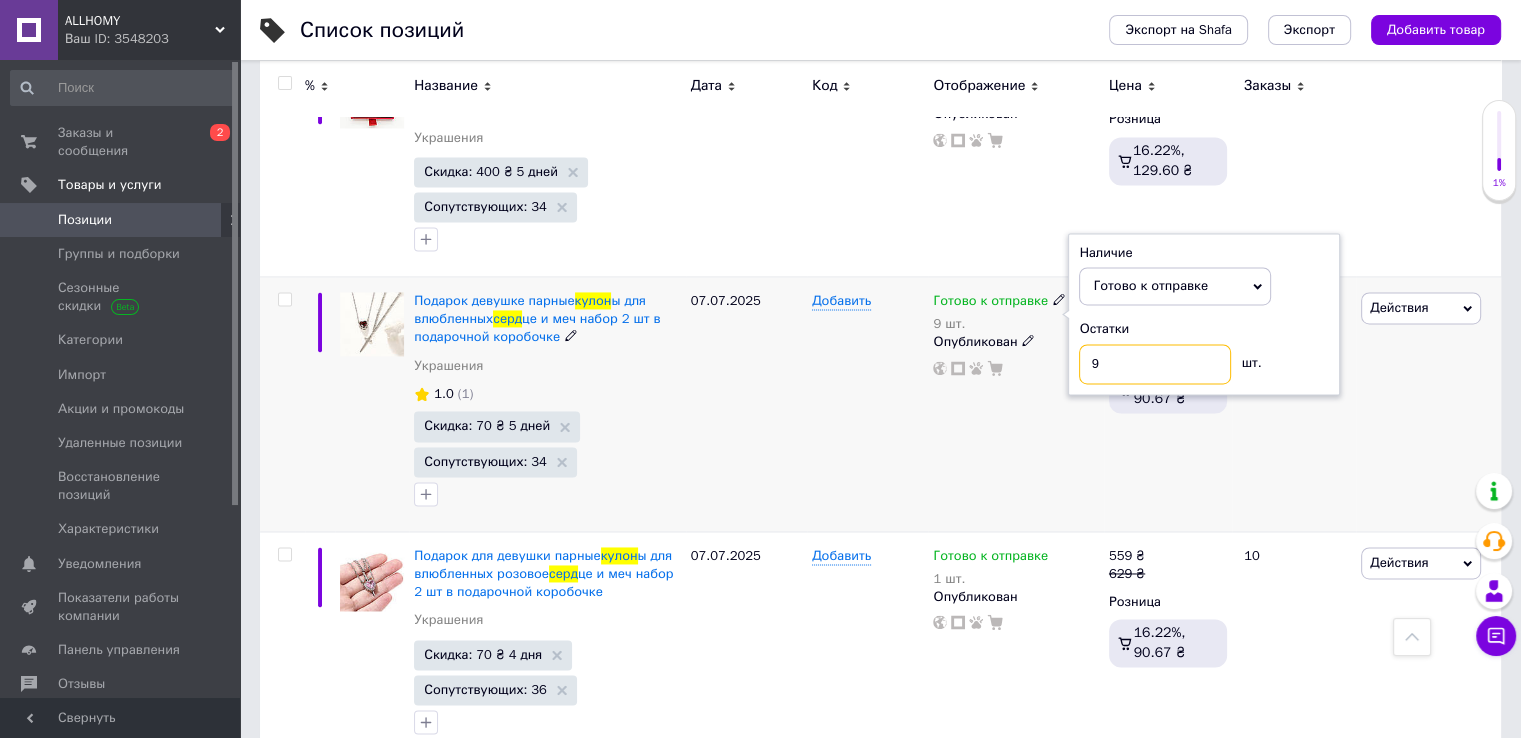 drag, startPoint x: 1148, startPoint y: 234, endPoint x: 1050, endPoint y: 233, distance: 98.005104 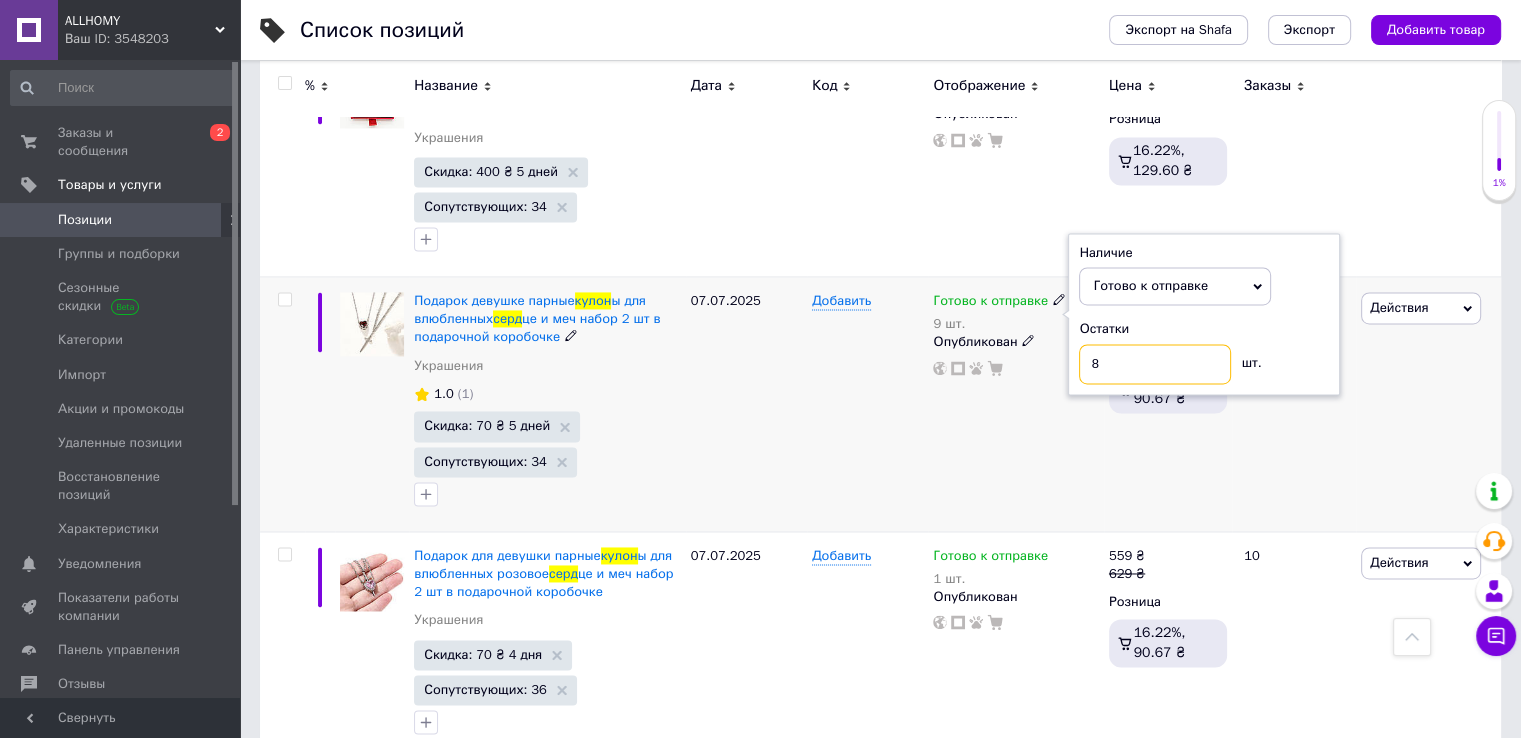 type on "8" 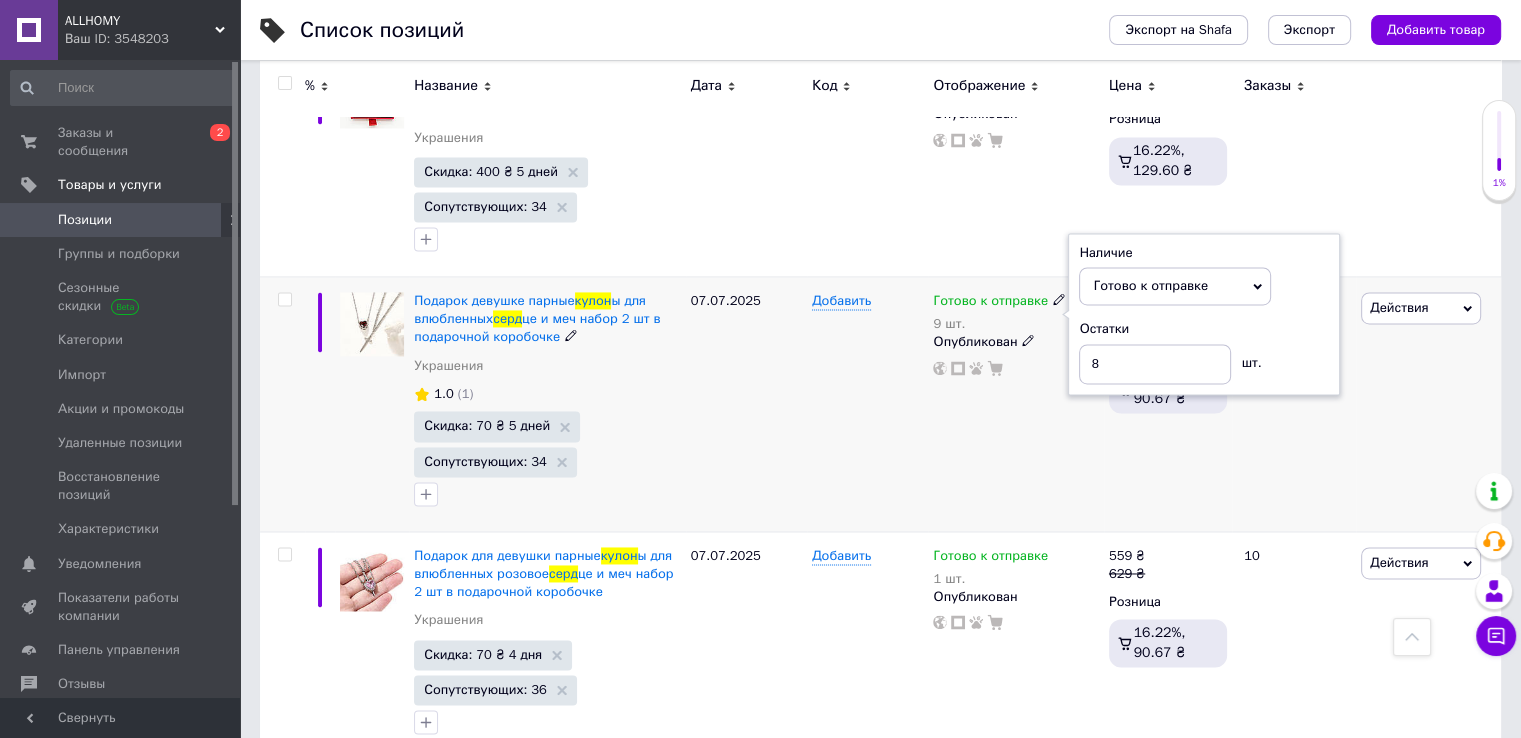 click on "Добавить" at bounding box center (867, 404) 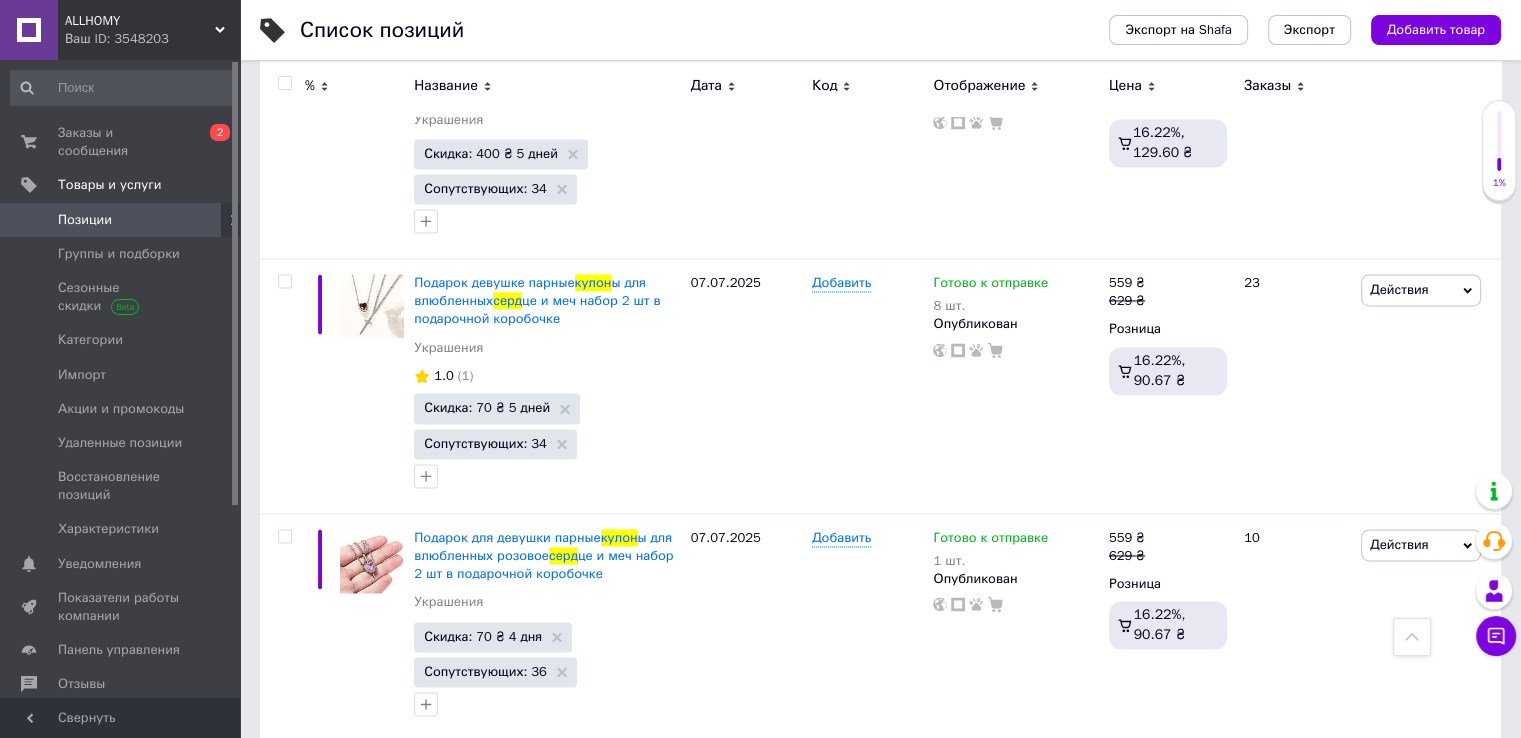 scroll, scrollTop: 2920, scrollLeft: 0, axis: vertical 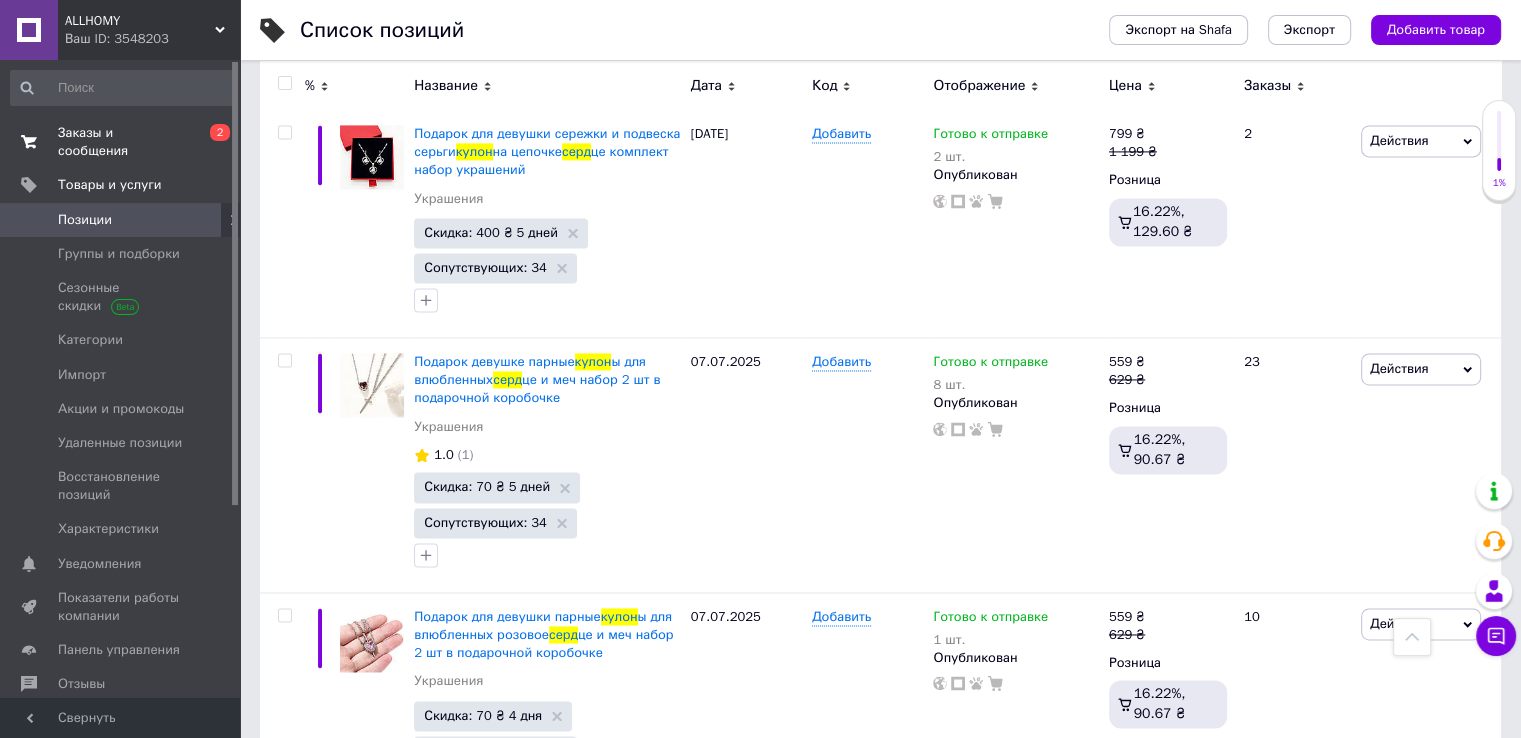 click on "Заказы и сообщения 0 2" at bounding box center (123, 142) 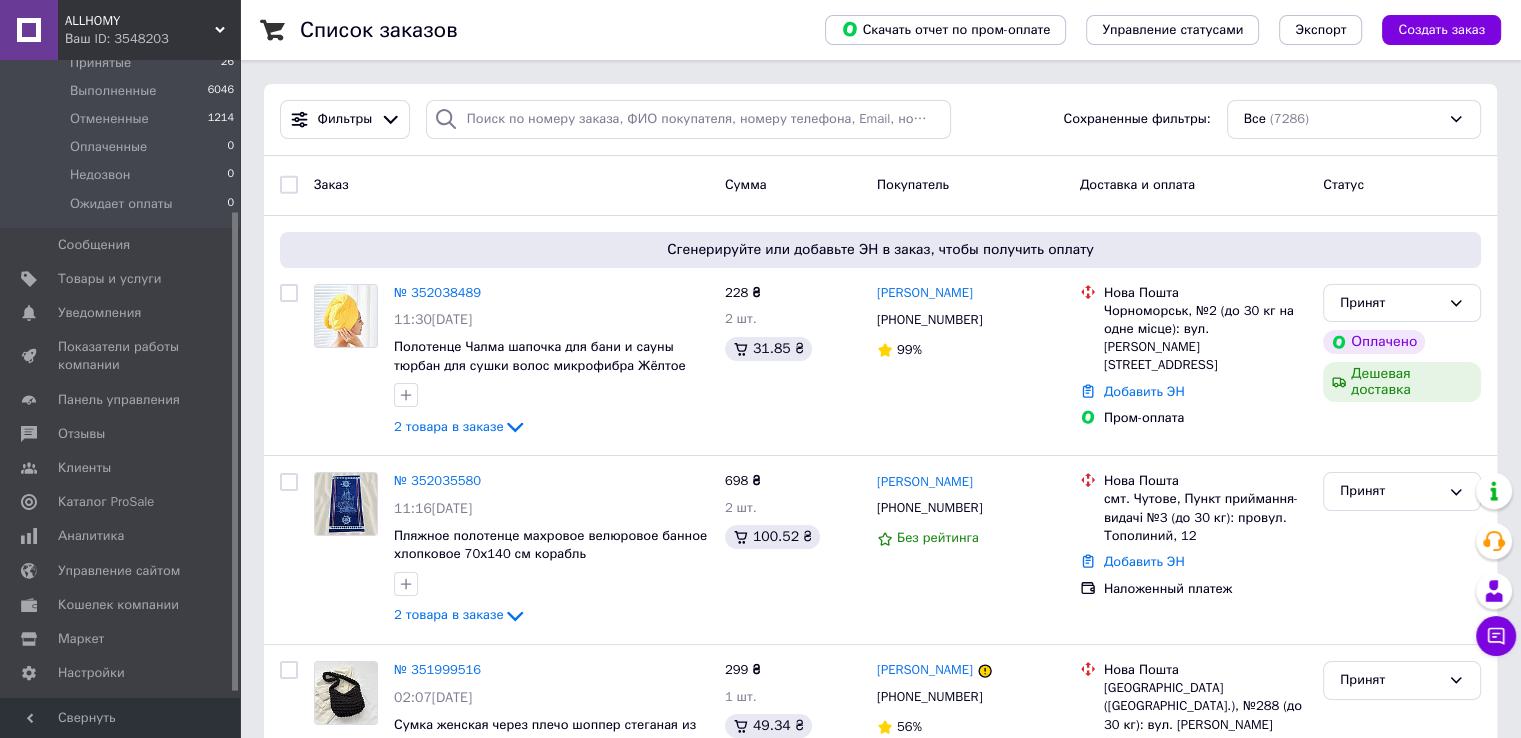 scroll, scrollTop: 208, scrollLeft: 0, axis: vertical 